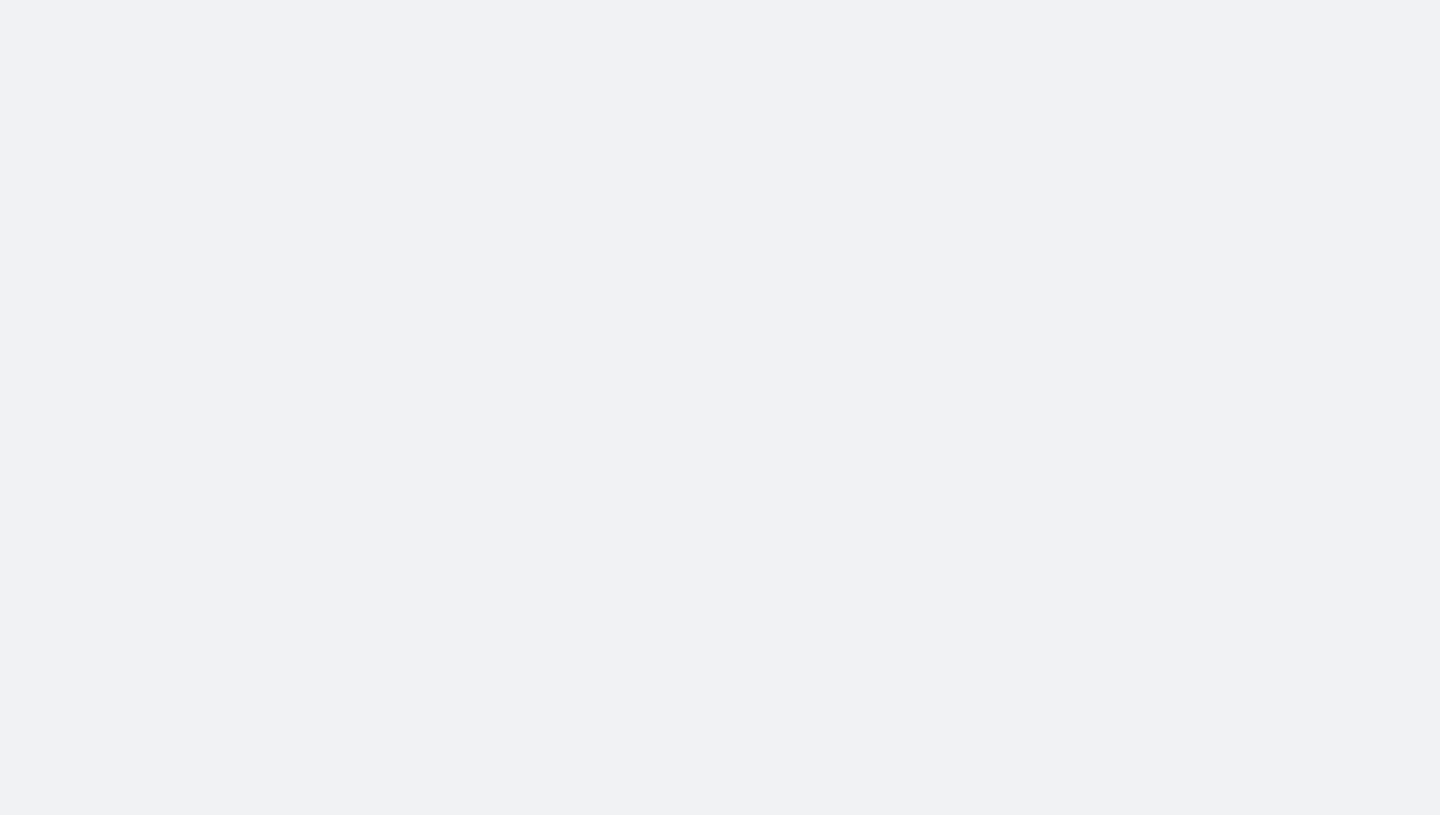 scroll, scrollTop: 0, scrollLeft: 0, axis: both 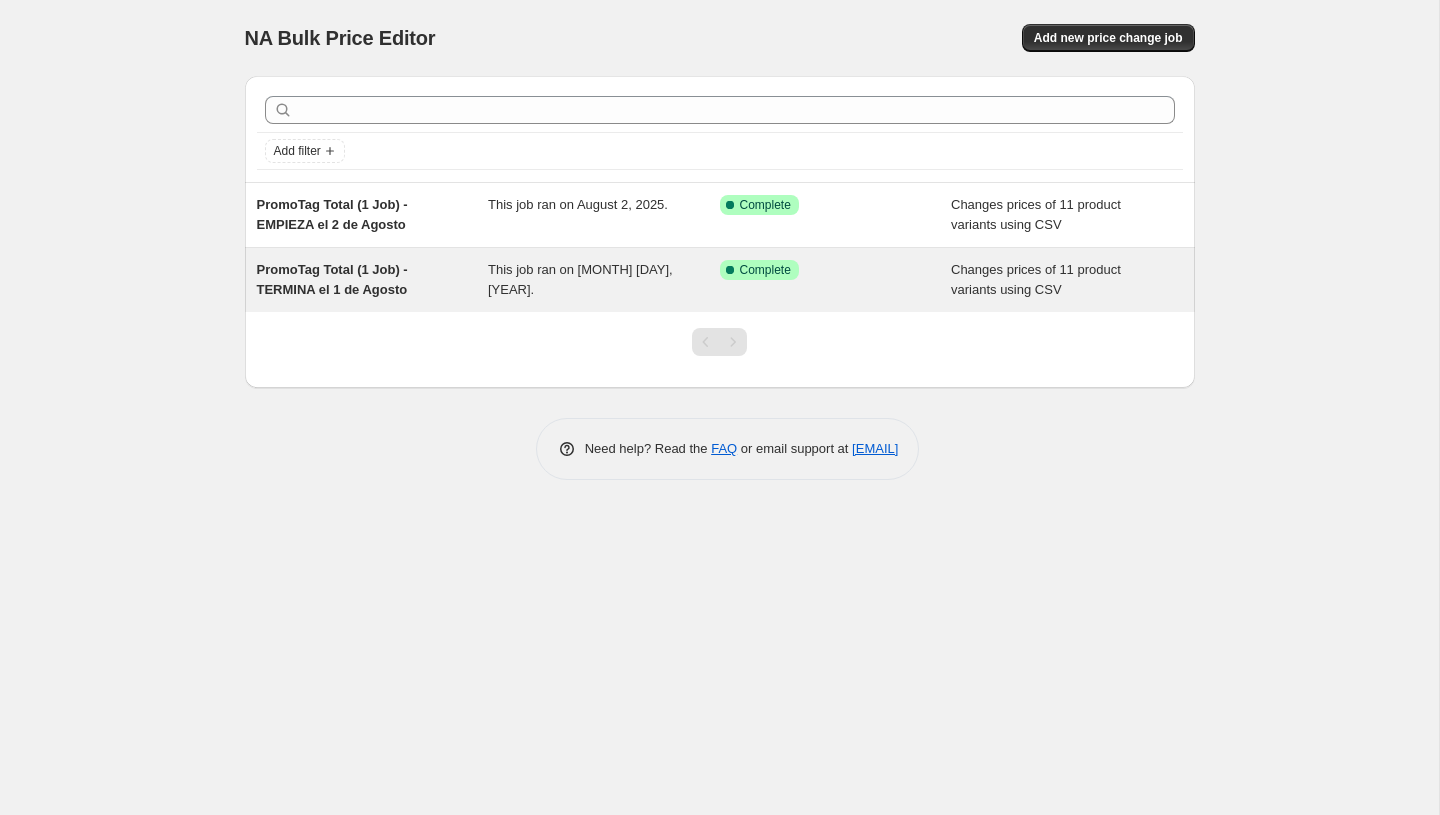 click on "Changes prices of 11 product variants using CSV" at bounding box center [1067, 280] 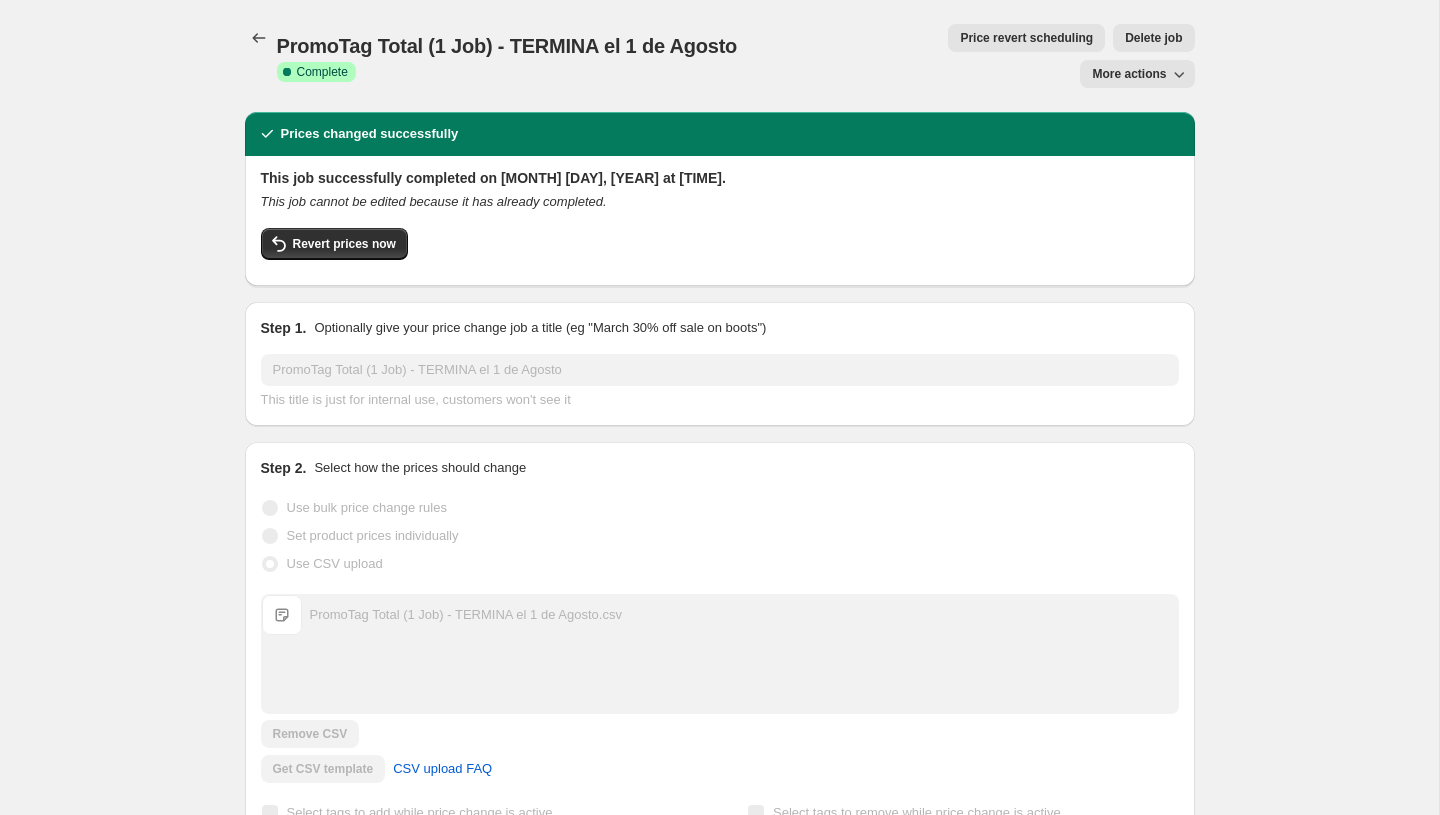 click on "More actions" at bounding box center [1129, 74] 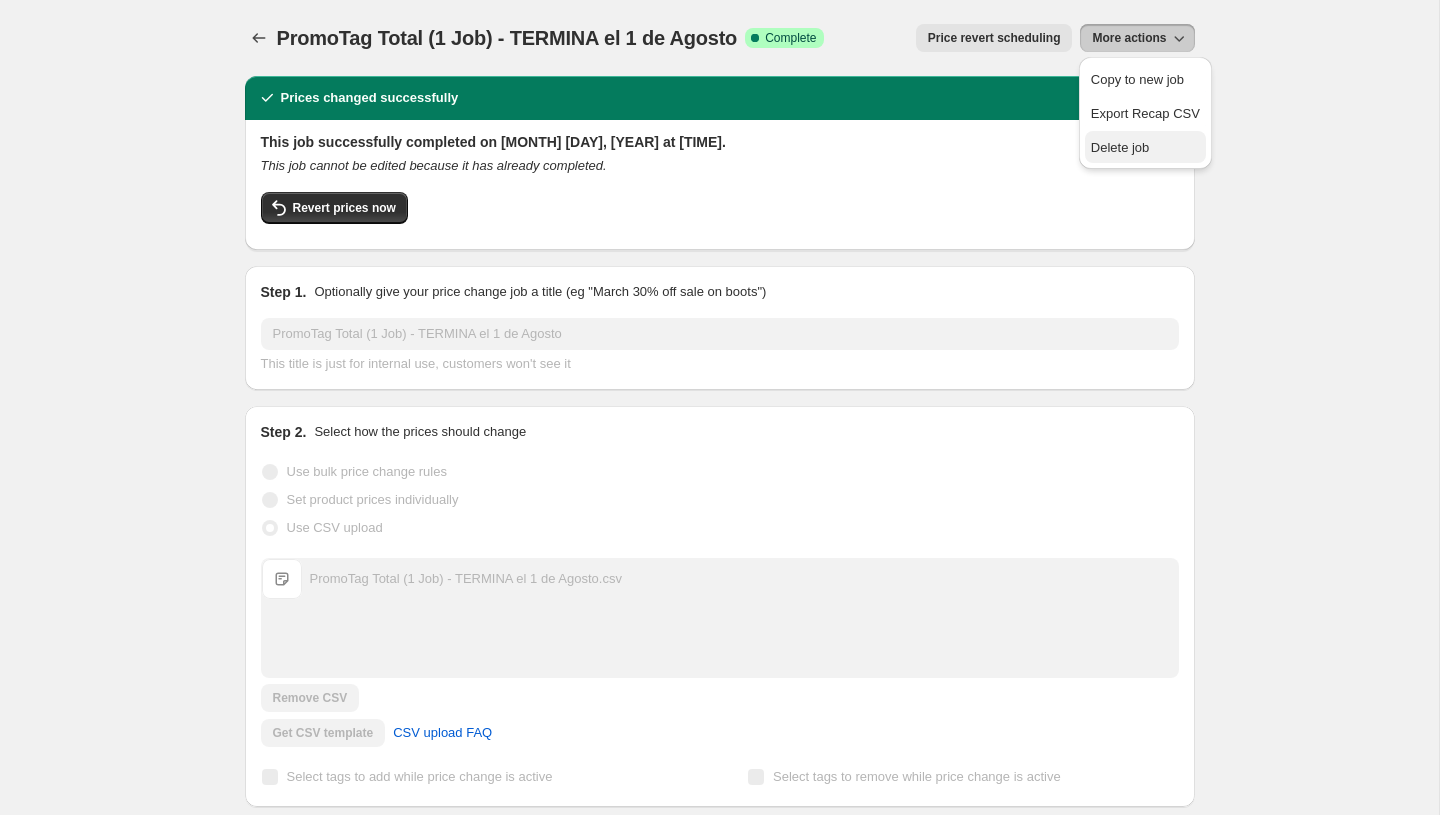 click on "Delete job" at bounding box center [1120, 147] 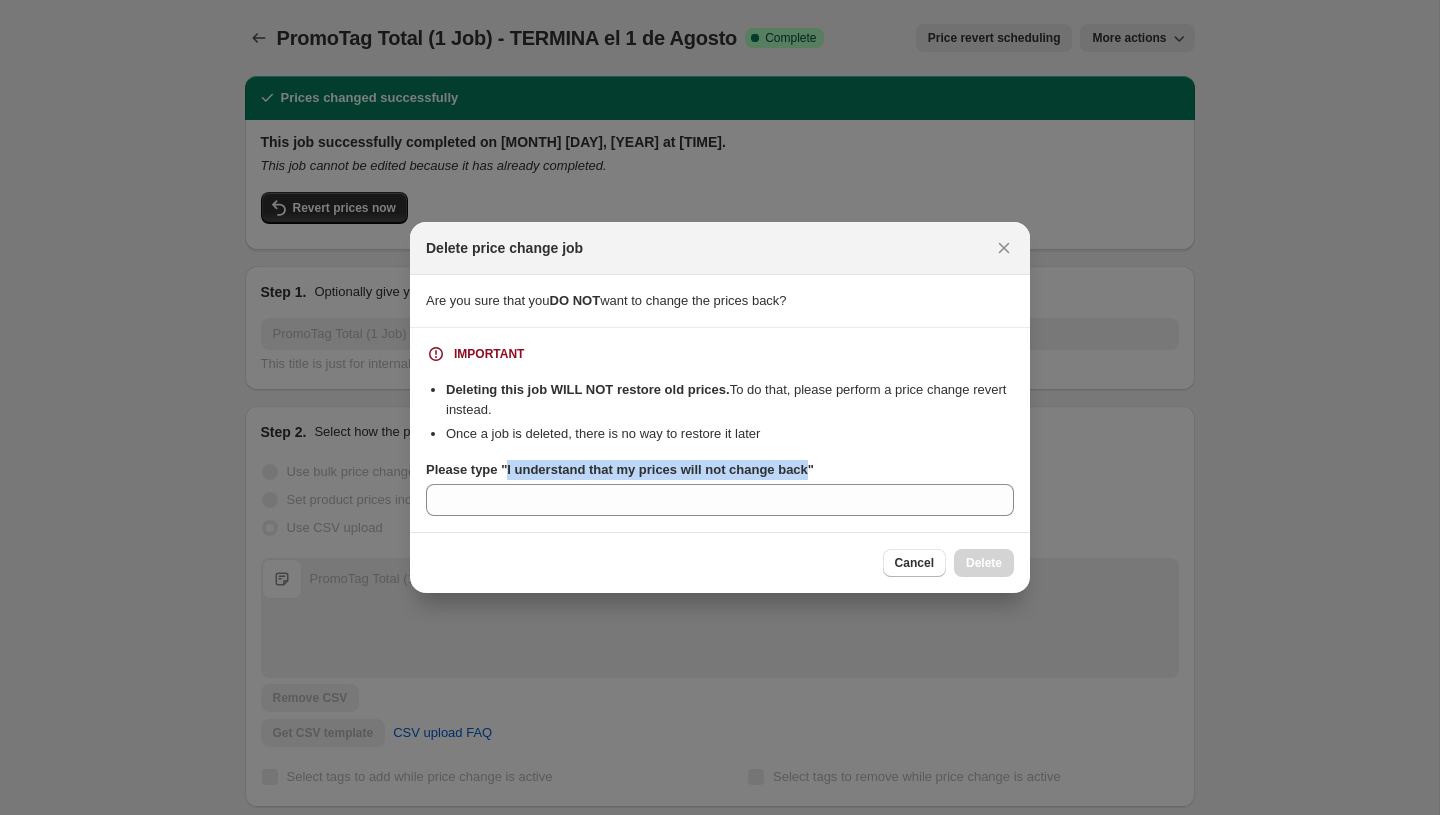 drag, startPoint x: 822, startPoint y: 472, endPoint x: 512, endPoint y: 471, distance: 310.00162 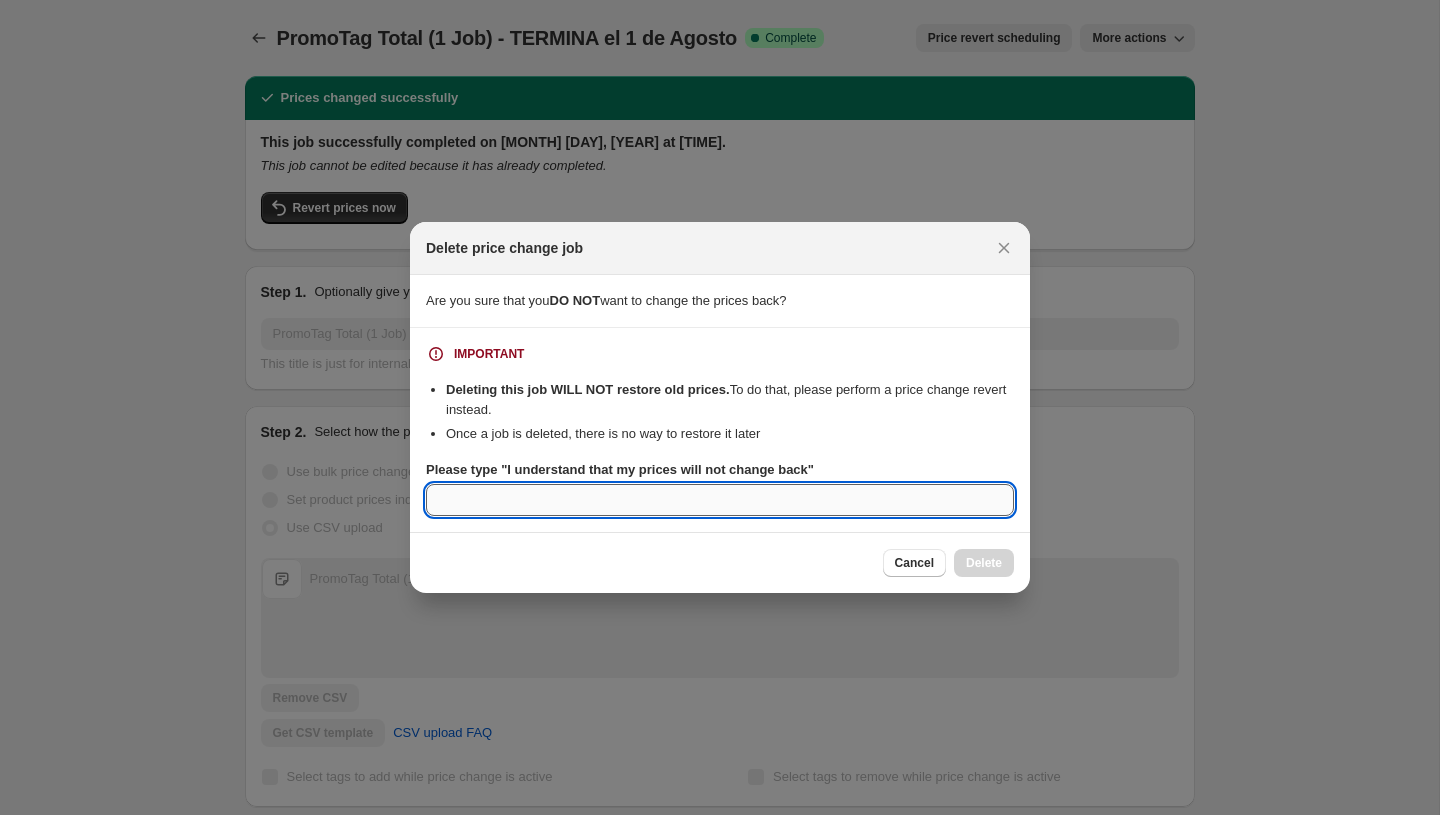 click on "Please type "I understand that my prices will not change back"" at bounding box center (720, 500) 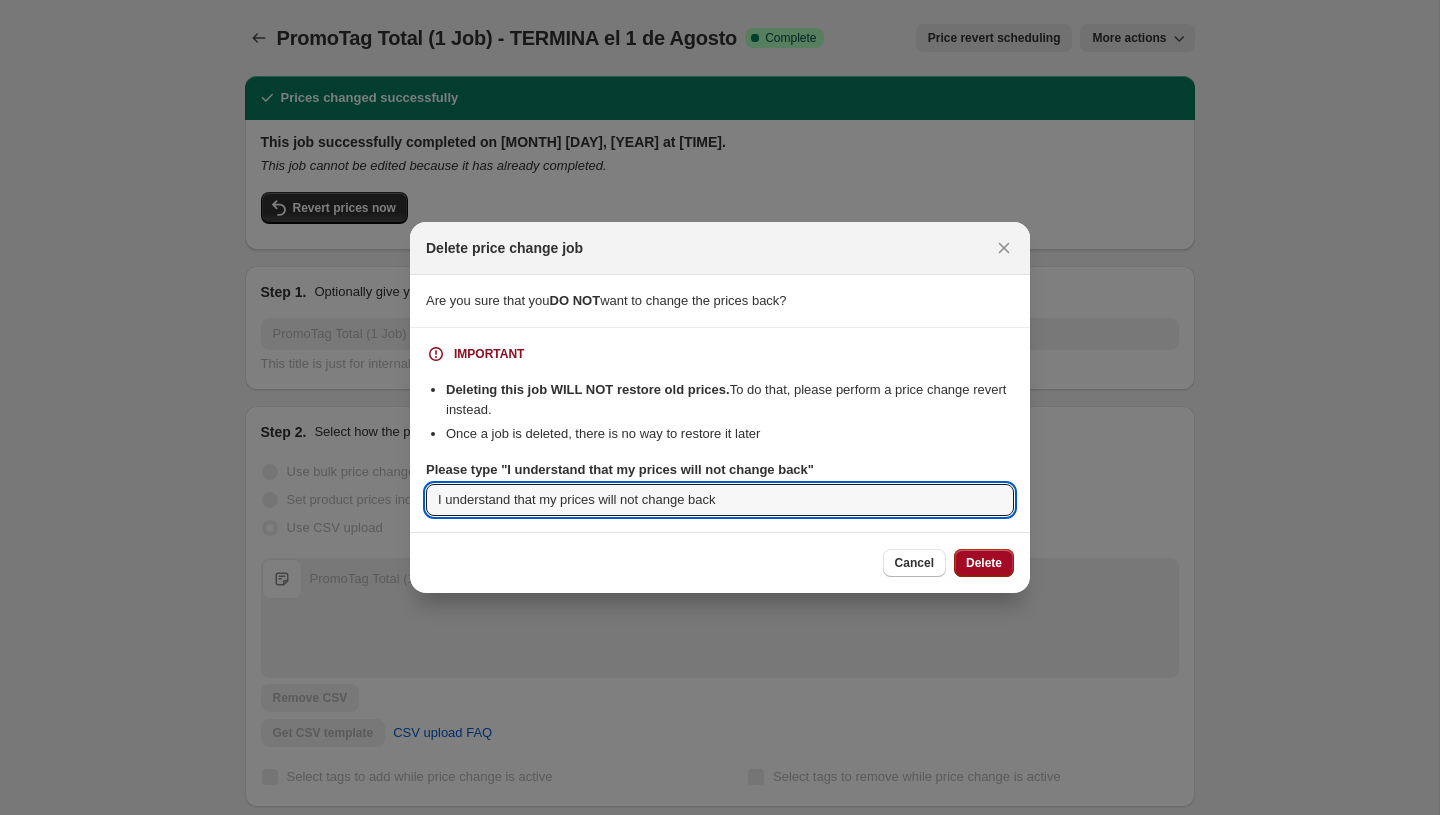 type on "I understand that my prices will not change back" 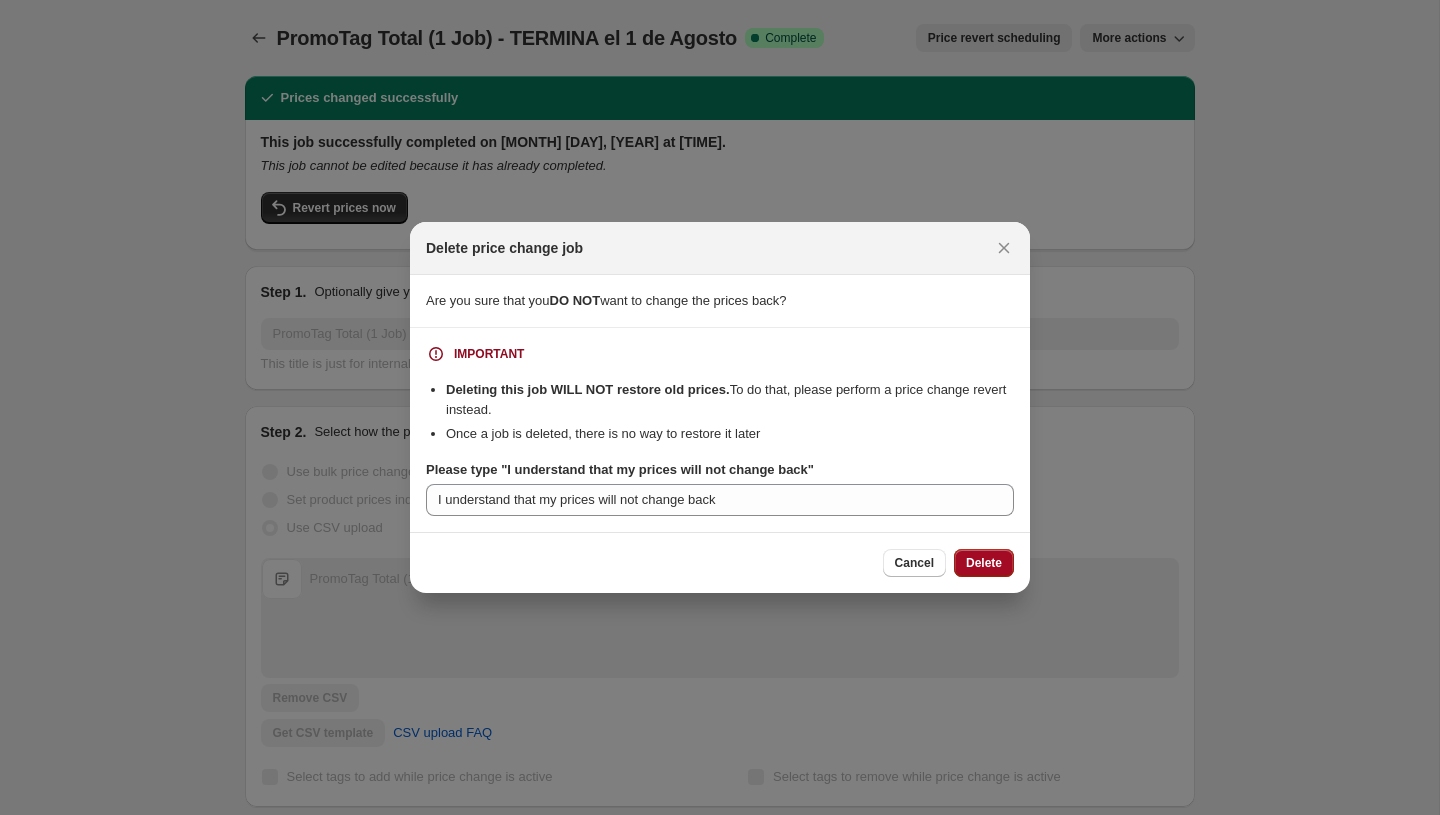 click on "Delete" at bounding box center [984, 563] 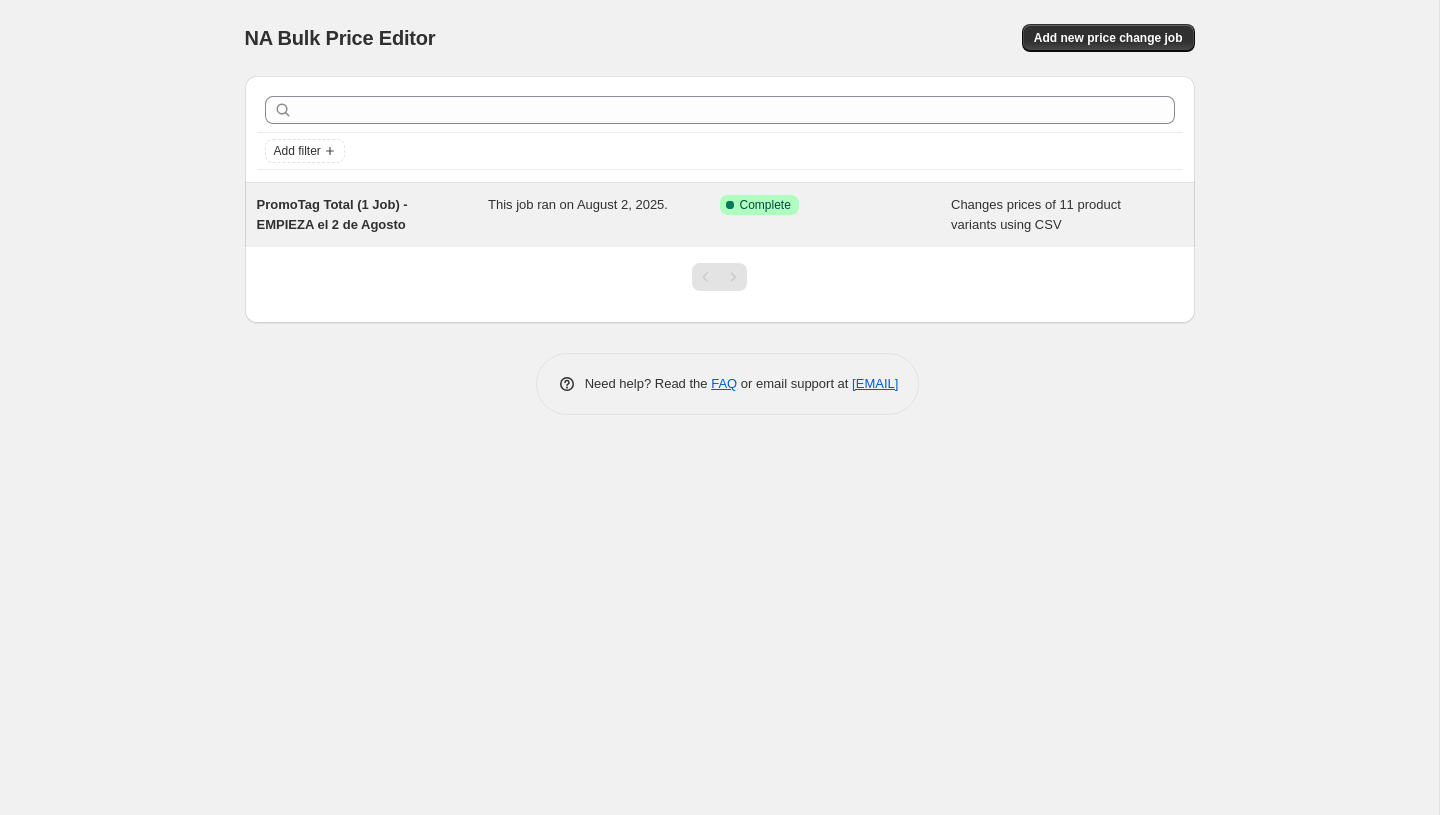 click on "Changes prices of 11 product variants using CSV" at bounding box center [1067, 215] 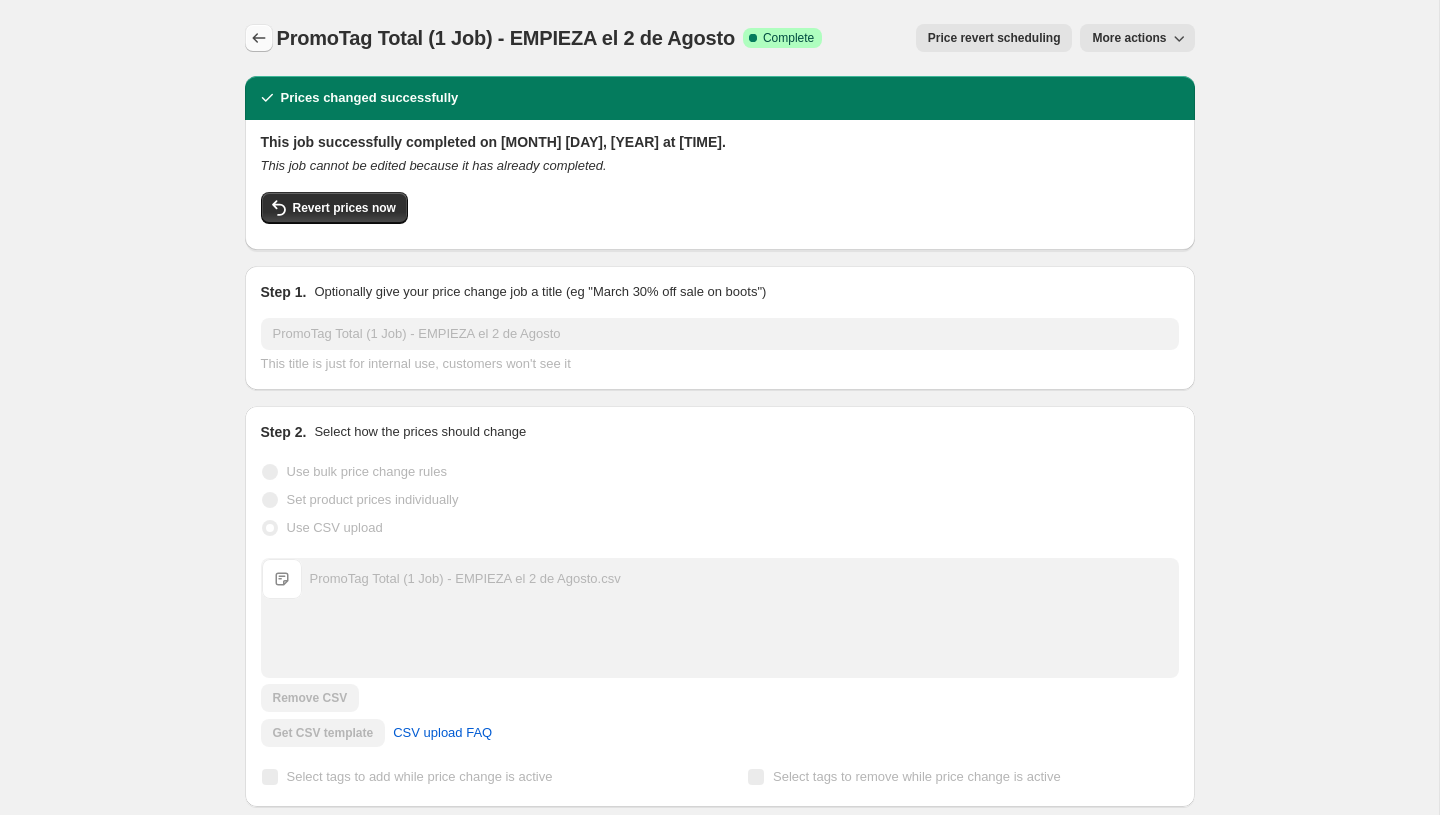 click 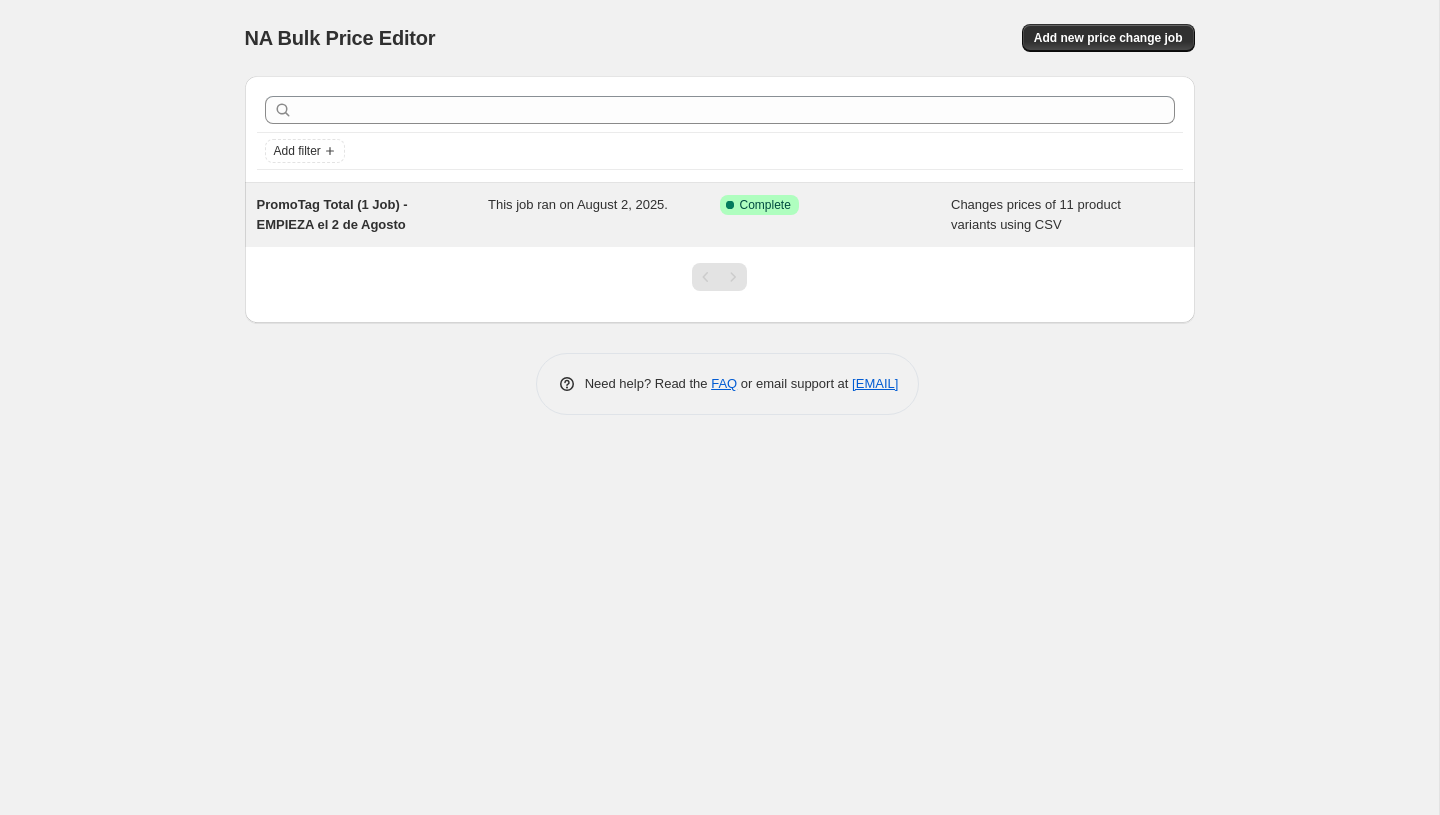 click on "This job ran on August 2, 2025." at bounding box center [604, 215] 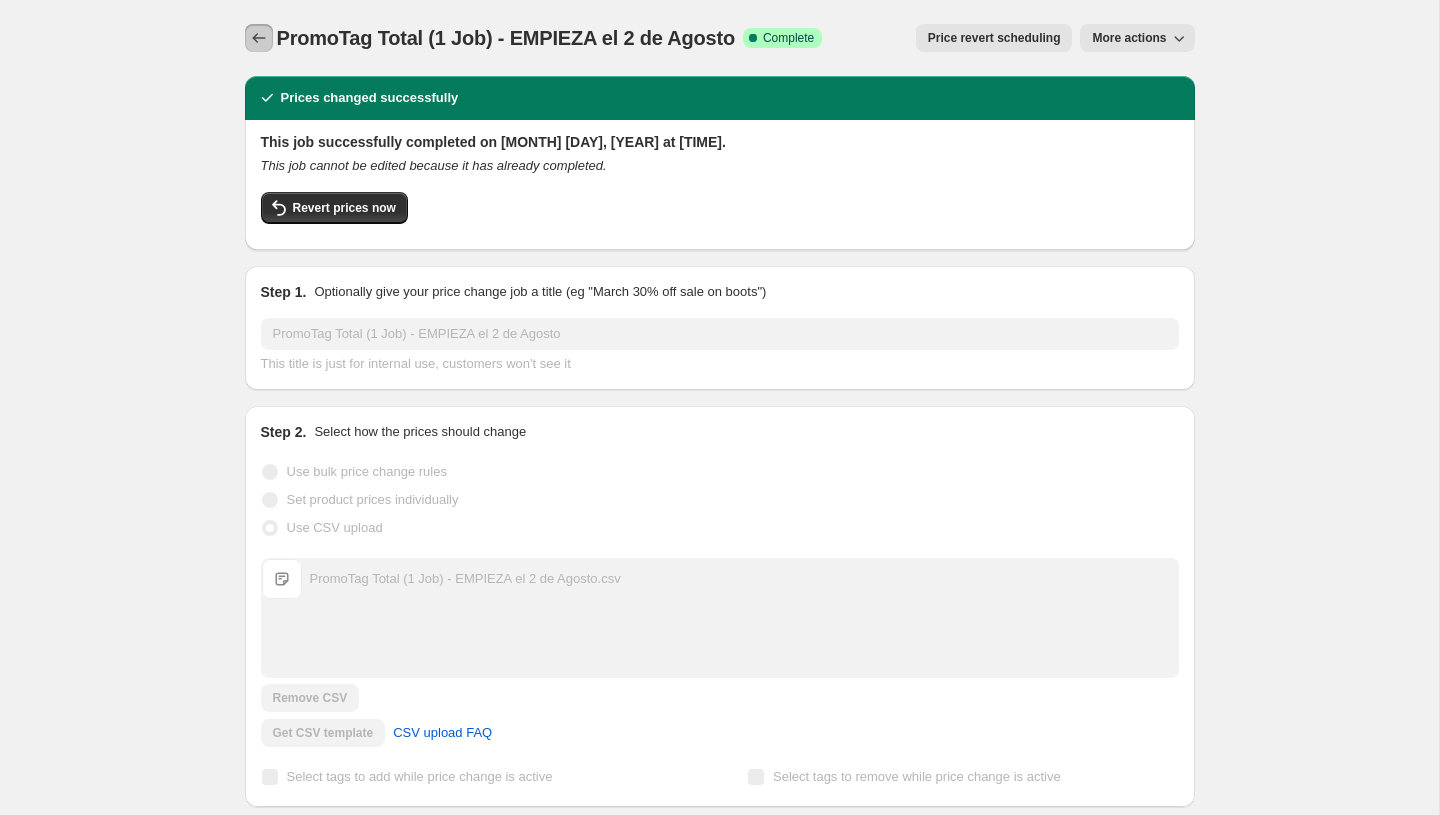 click at bounding box center [259, 38] 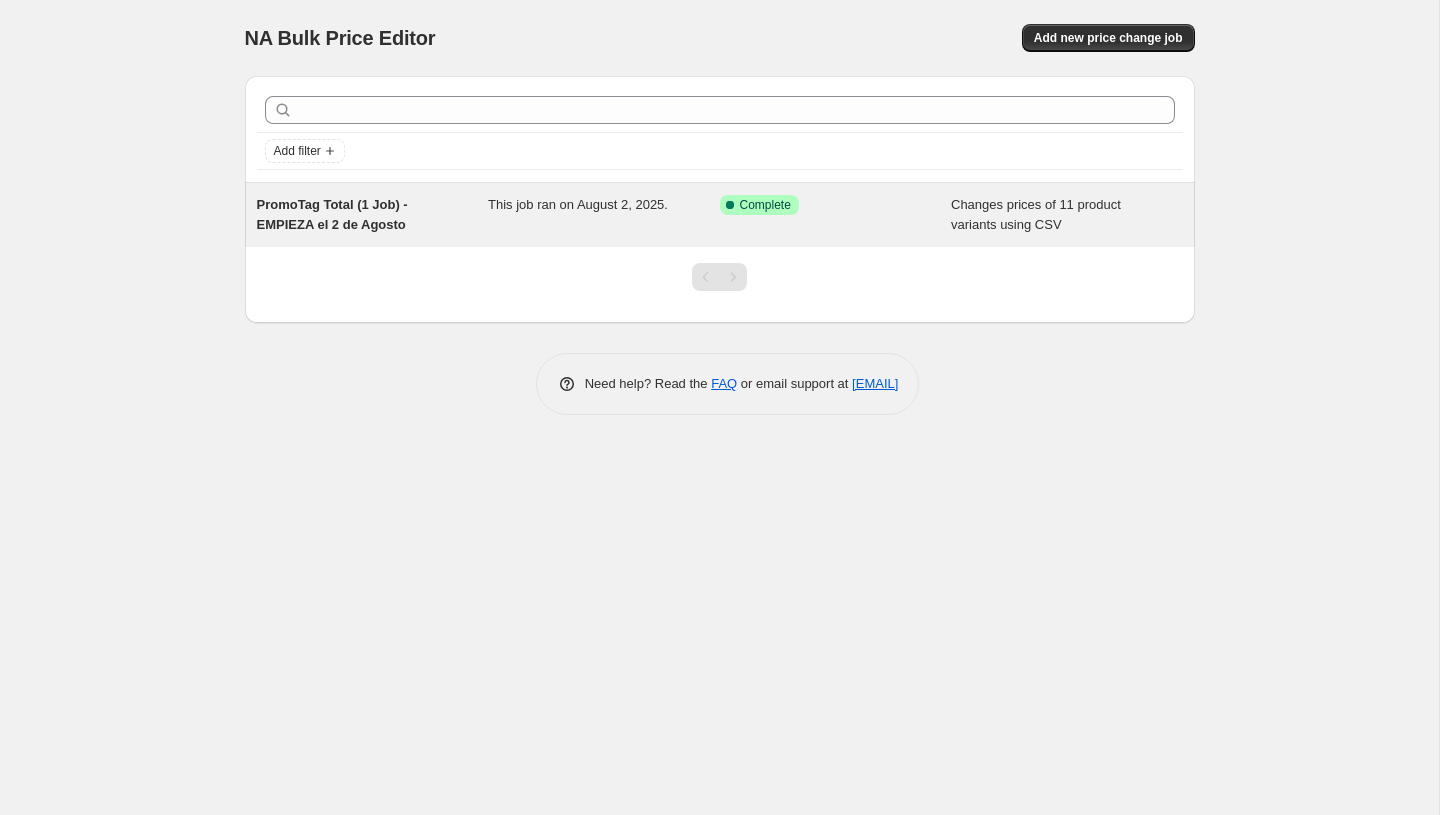 click on "Success Complete Complete" at bounding box center [821, 205] 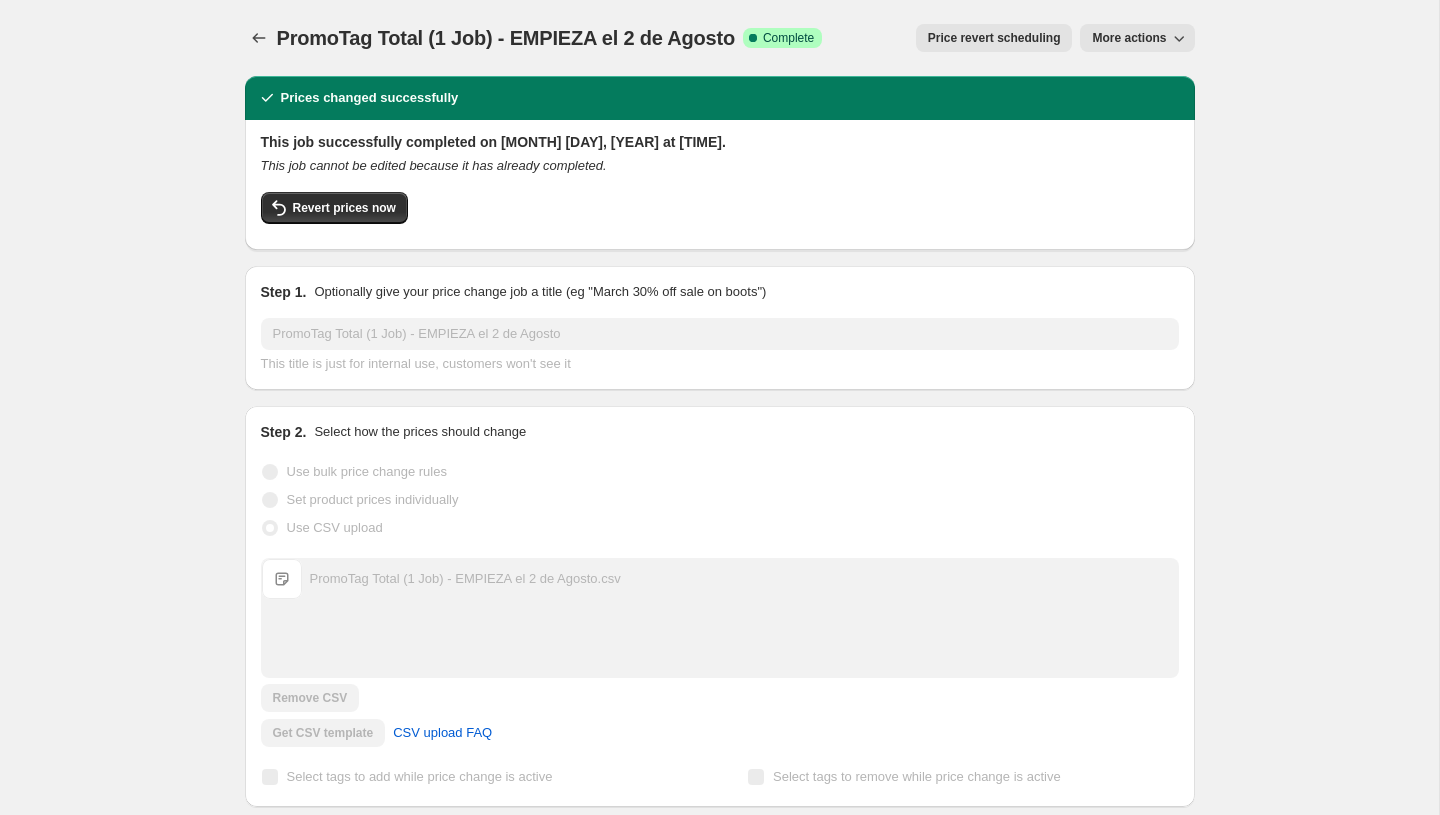 click 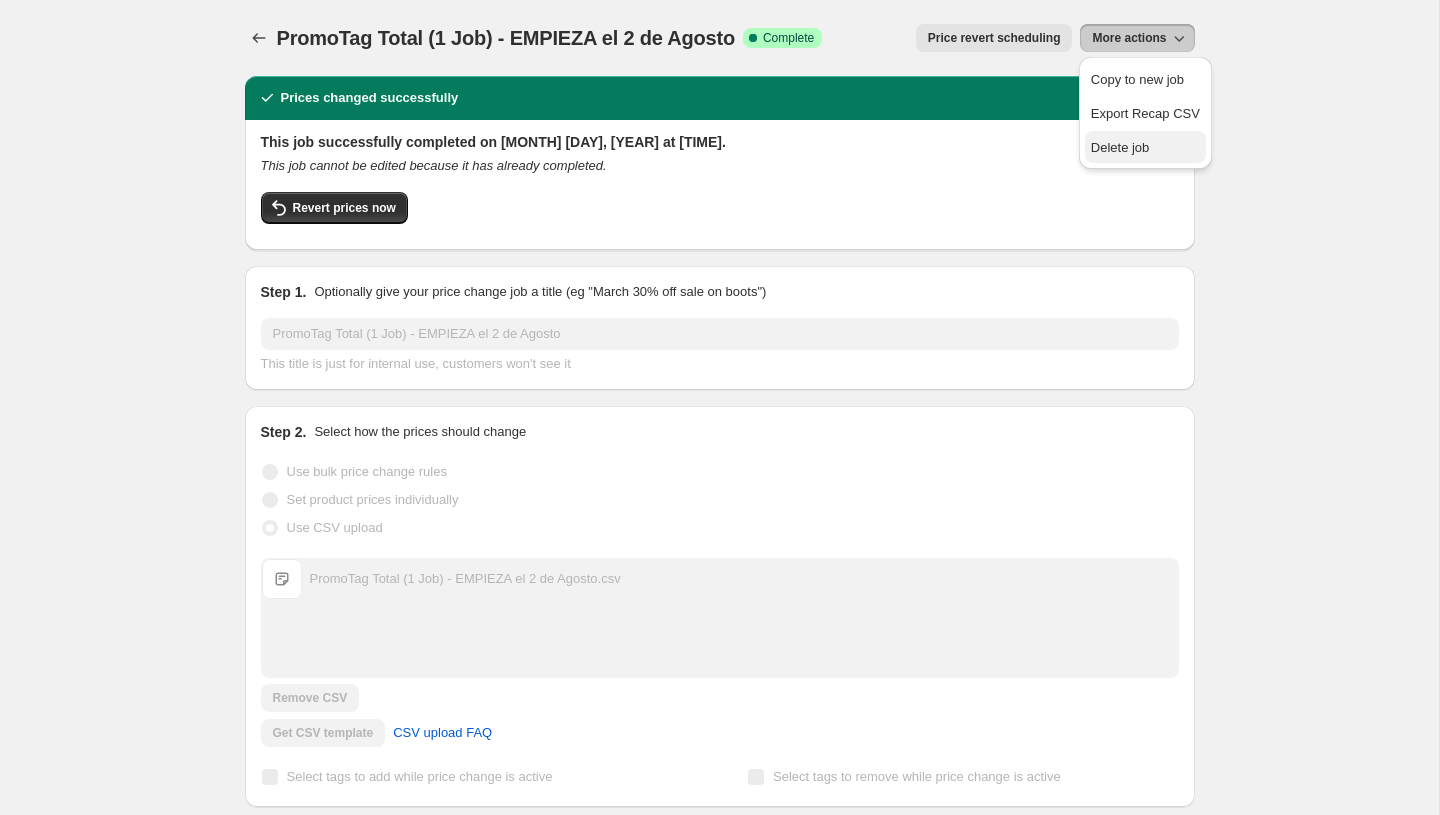 click on "Delete job" at bounding box center (1145, 147) 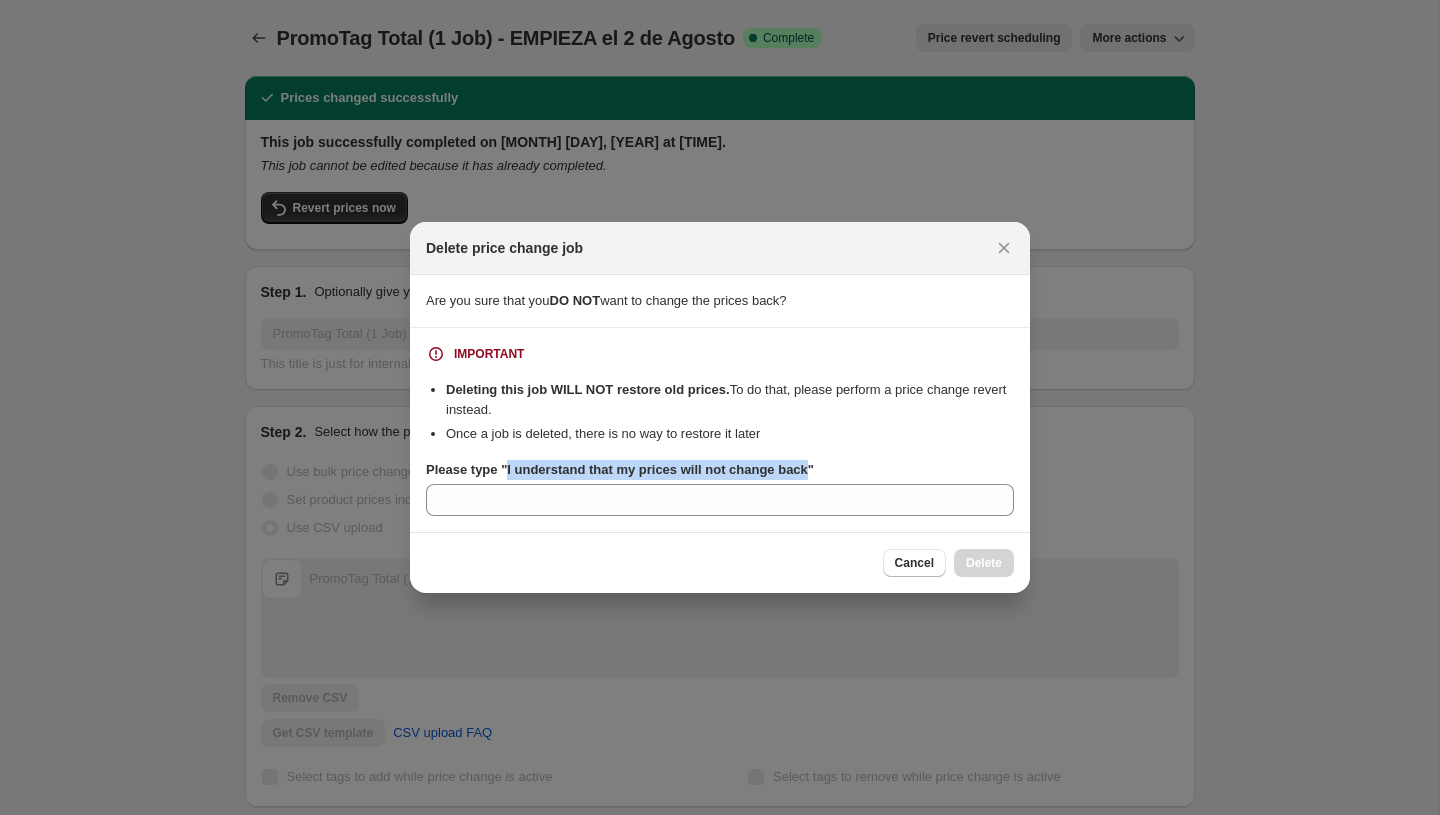 drag, startPoint x: 825, startPoint y: 469, endPoint x: 508, endPoint y: 477, distance: 317.10092 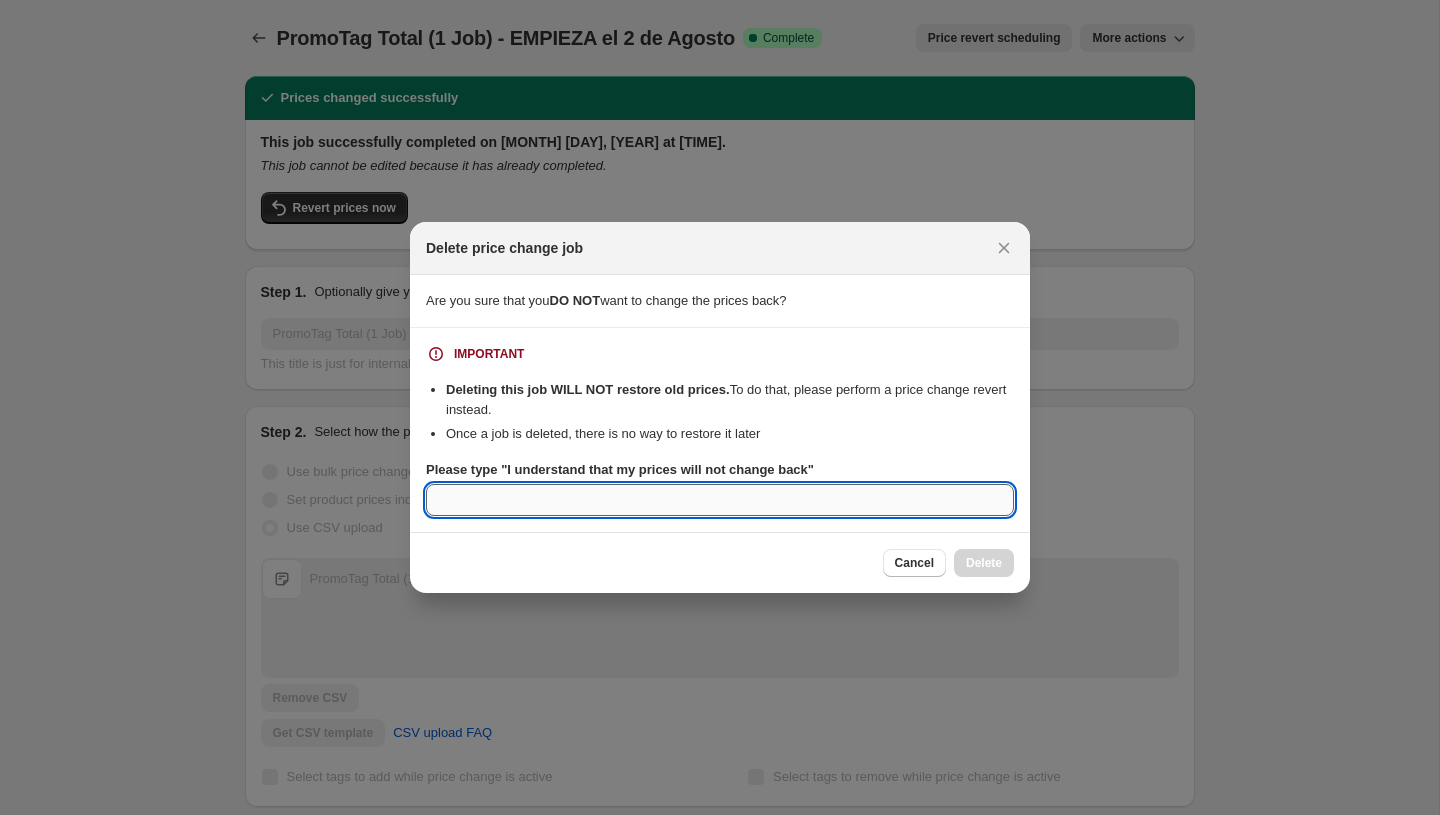 click on "Please type "I understand that my prices will not change back"" at bounding box center (720, 500) 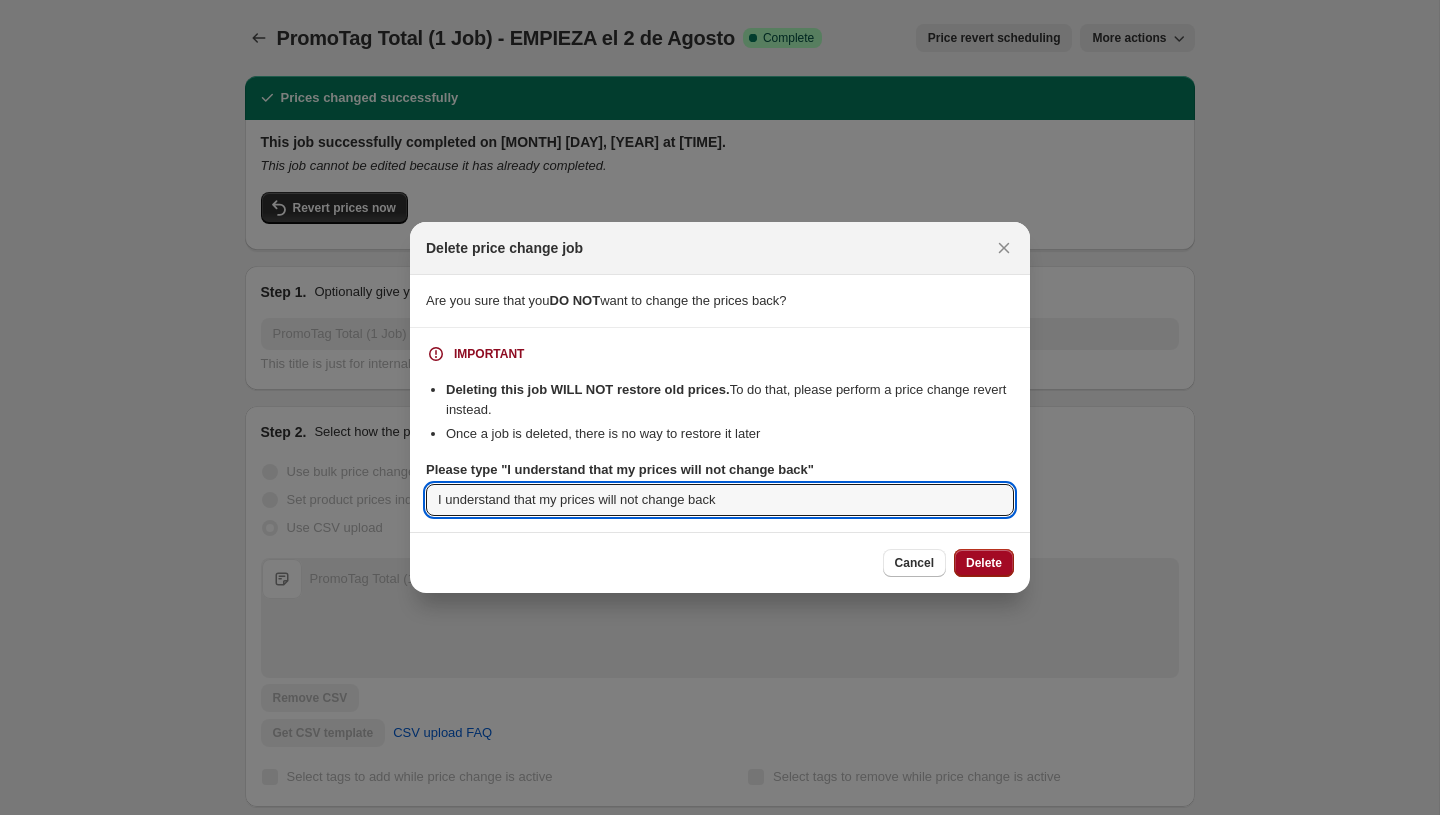 type on "I understand that my prices will not change back" 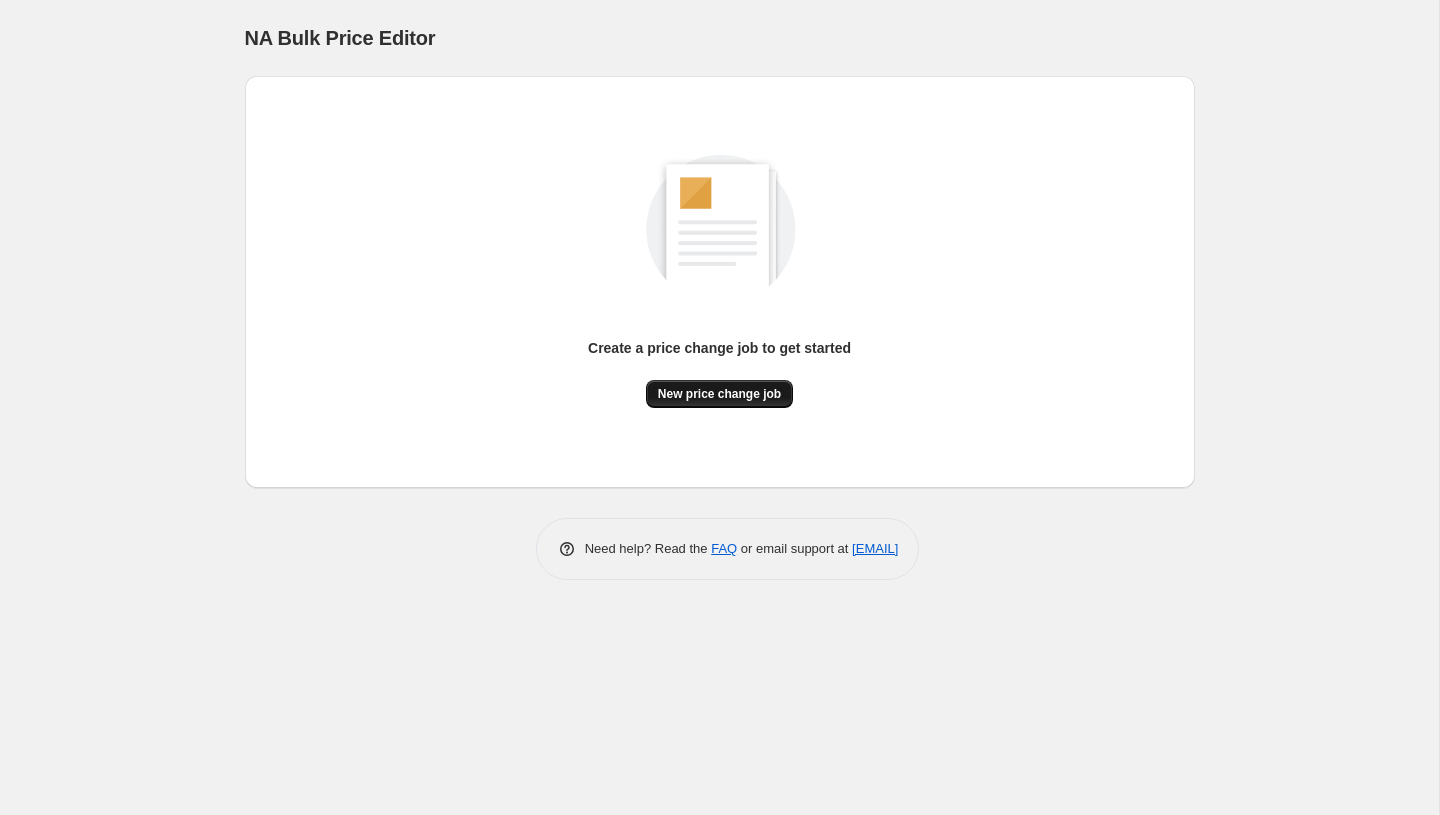 click on "New price change job" at bounding box center (719, 394) 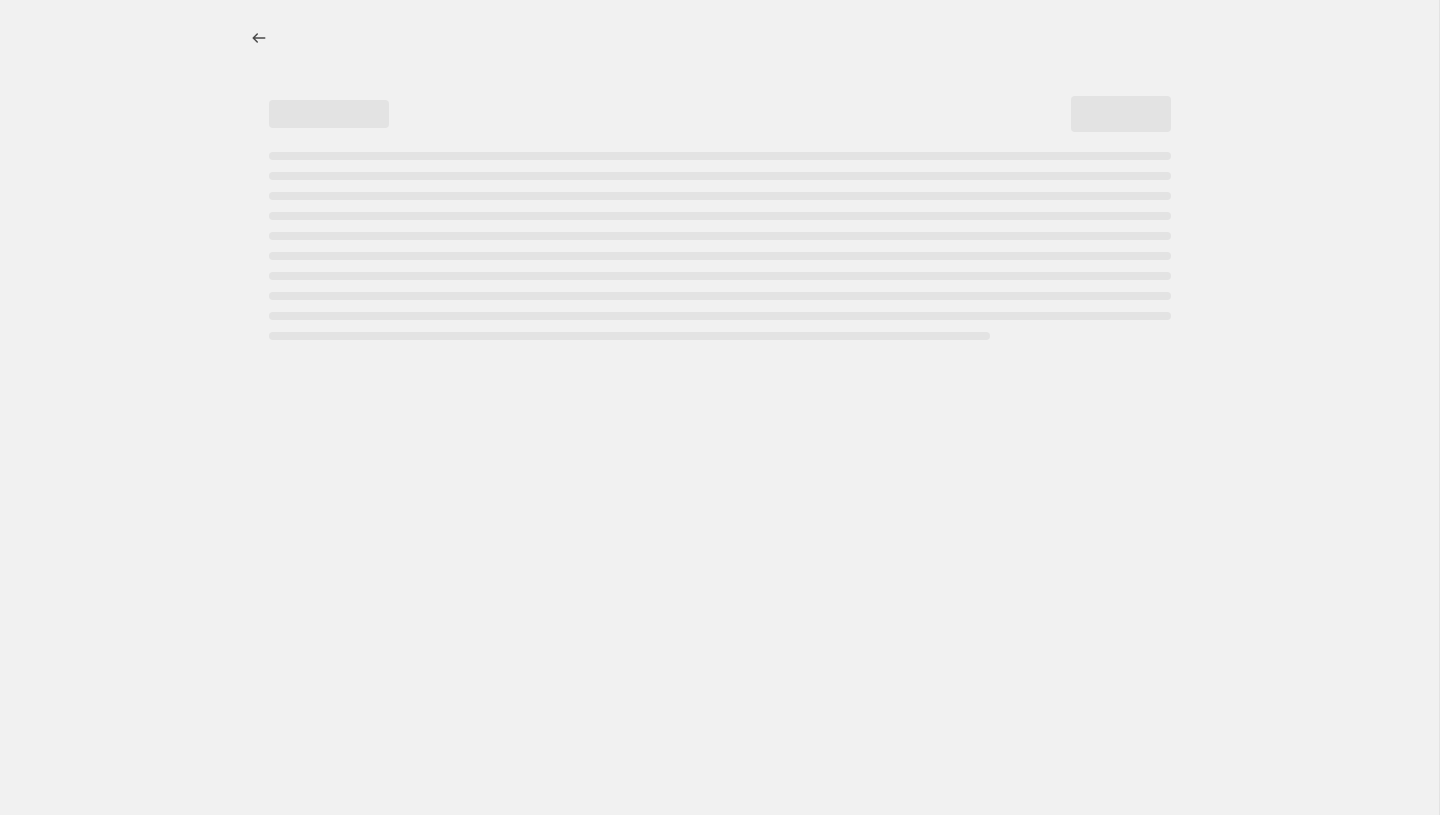 select on "percentage" 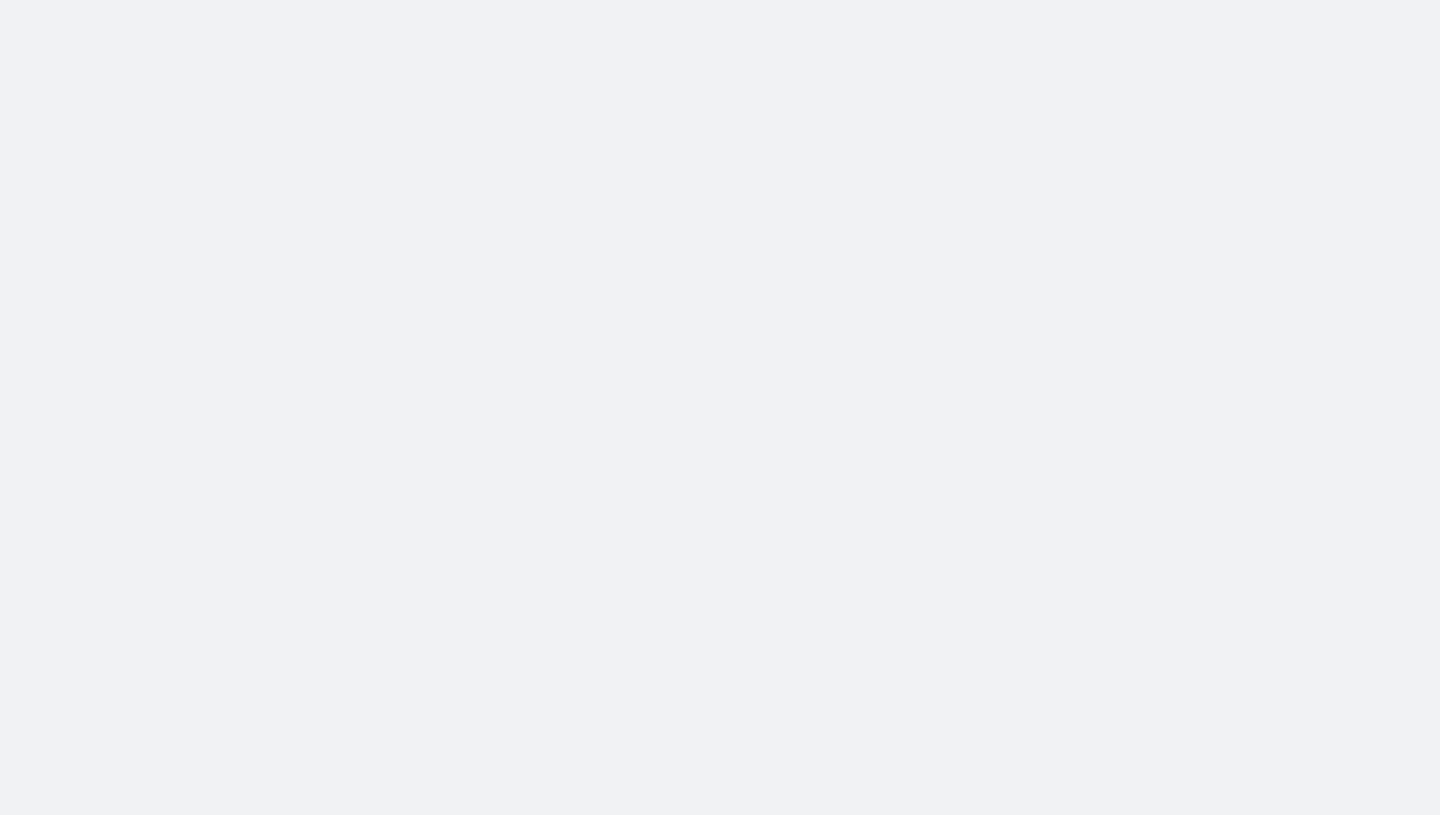 scroll, scrollTop: 0, scrollLeft: 0, axis: both 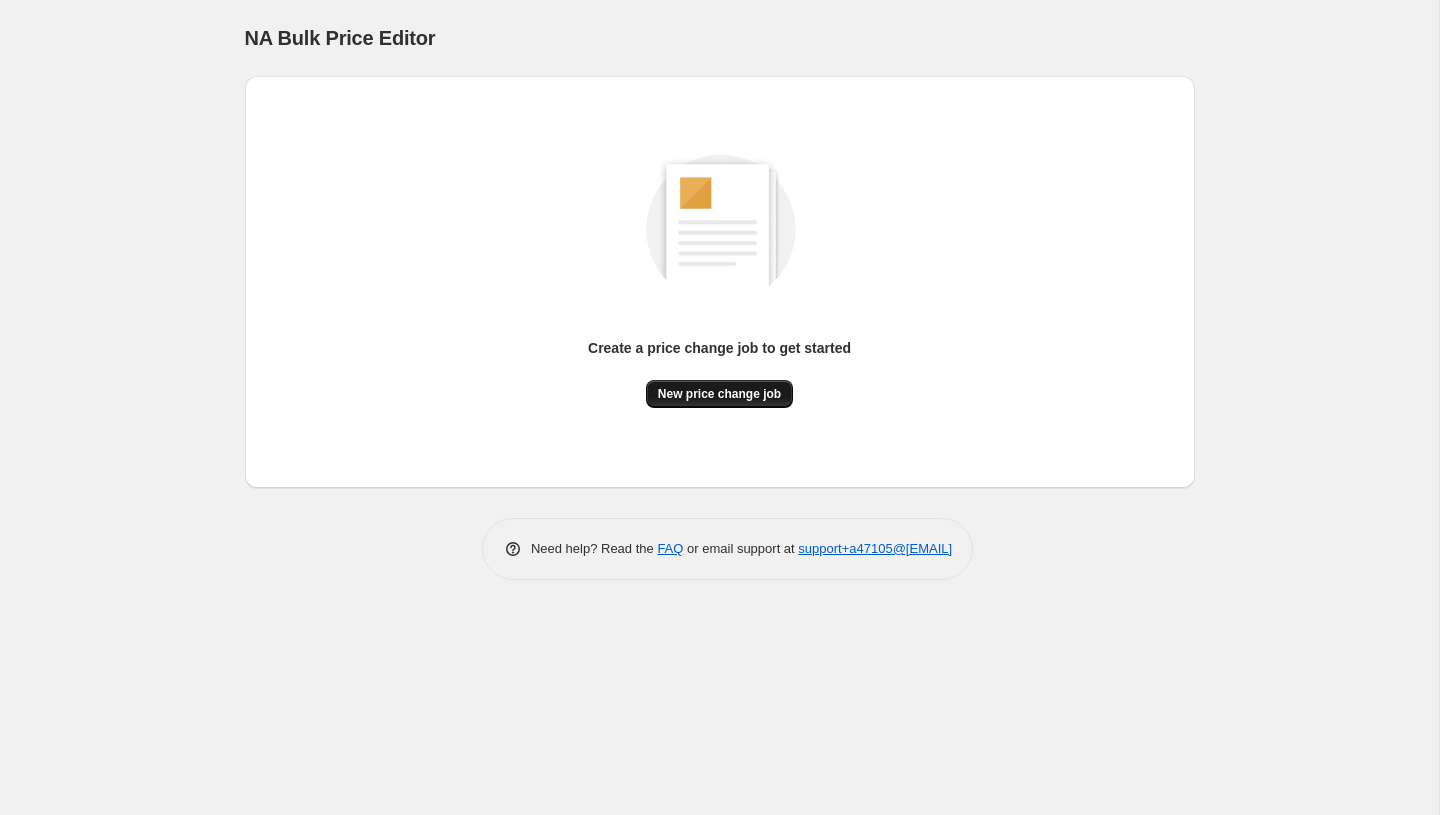 click on "New price change job" at bounding box center (719, 394) 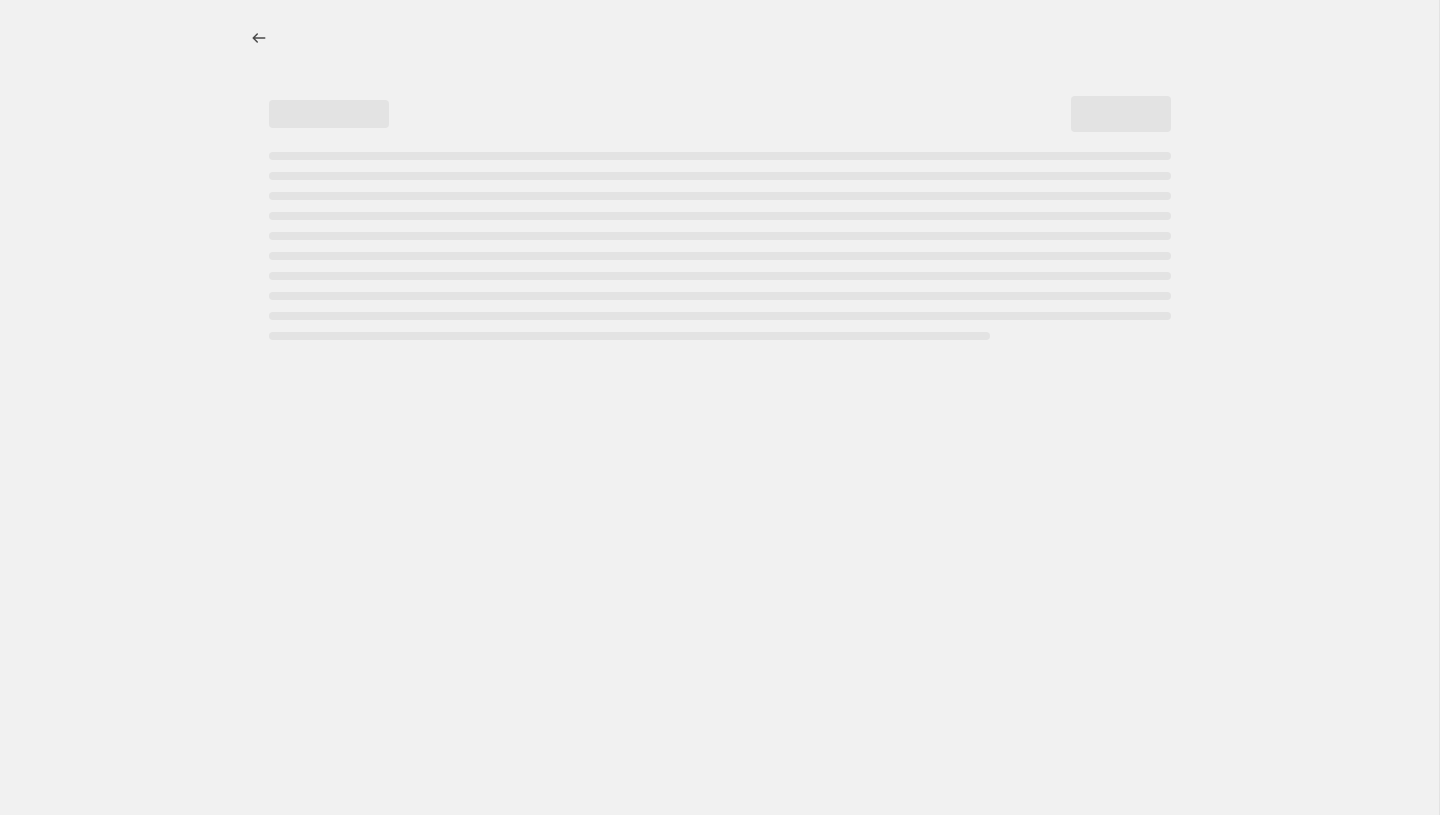 select on "percentage" 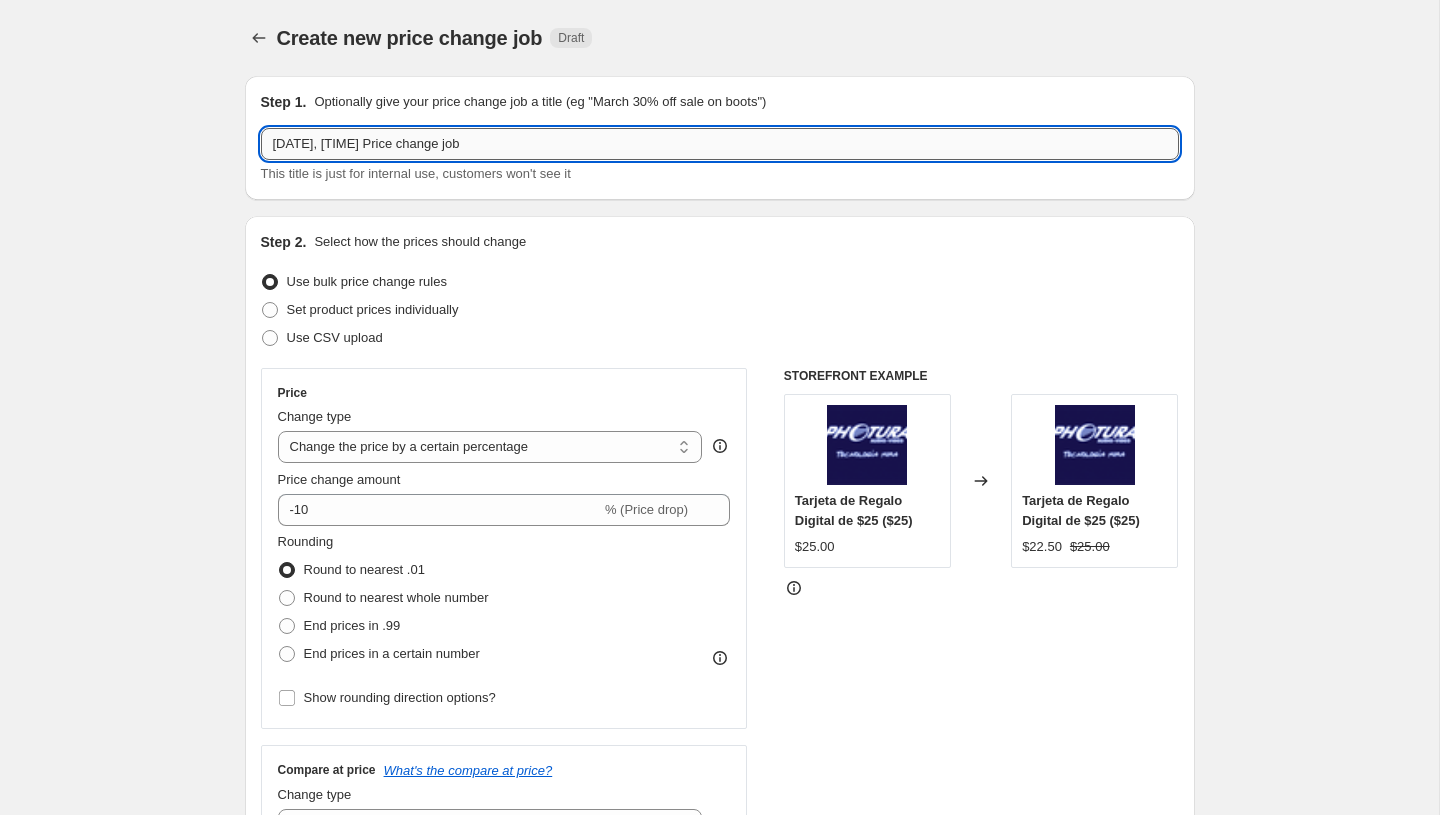 click on "[DATE], [TIME] Price change job" at bounding box center [720, 144] 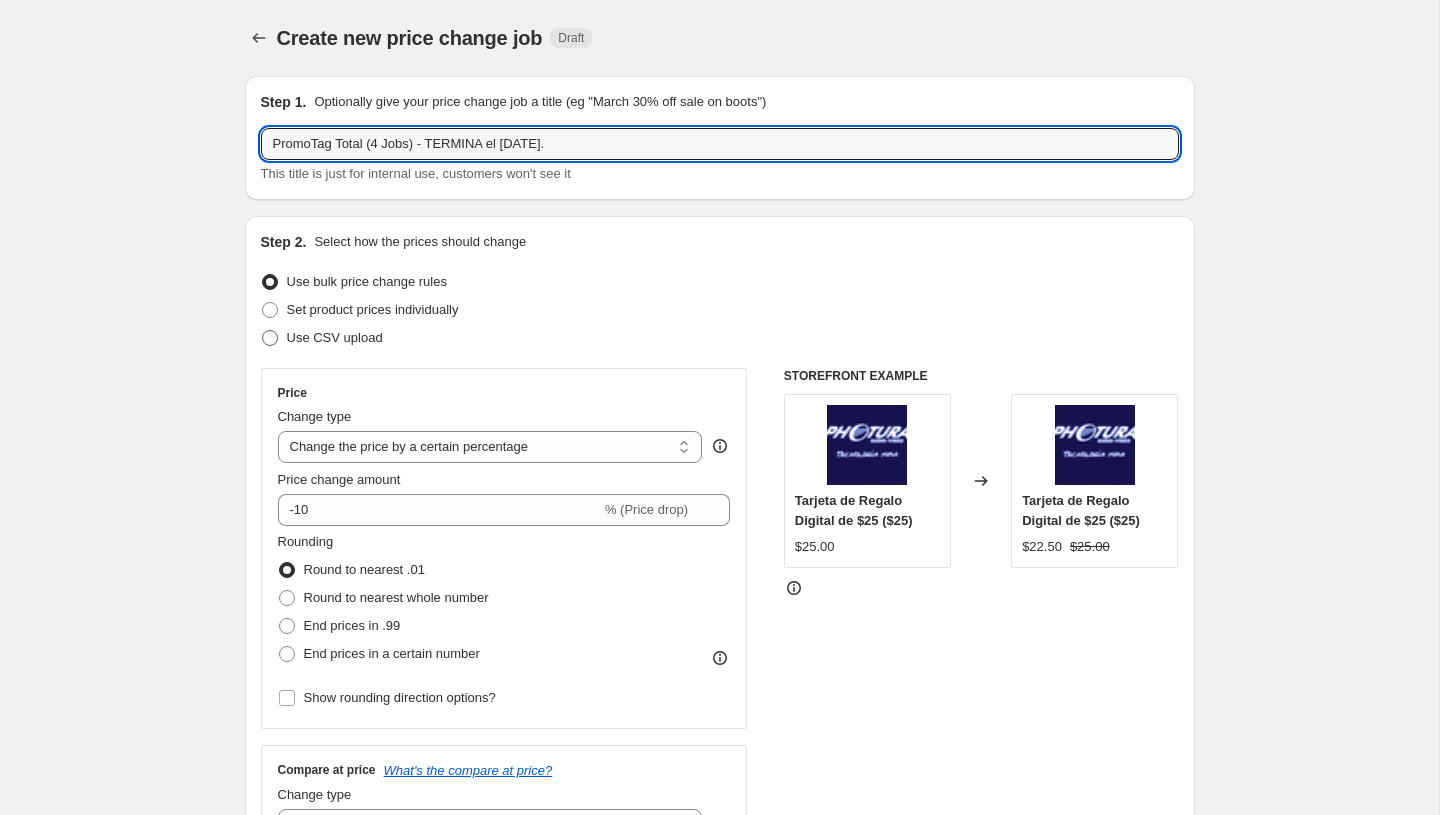 type on "PromoTag Total (4 Jobs) - TERMINA el 3 de Agosto" 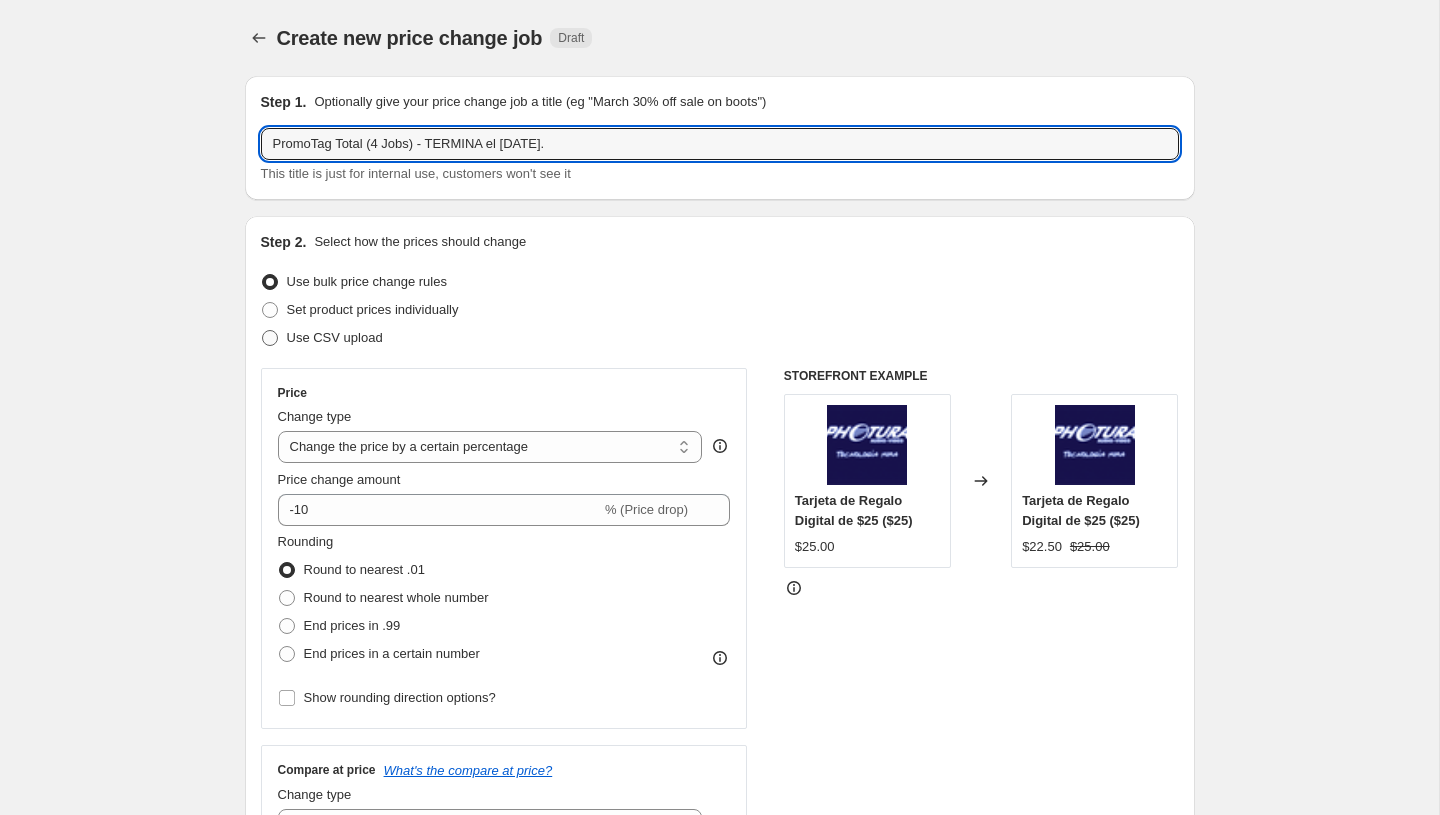 radio on "true" 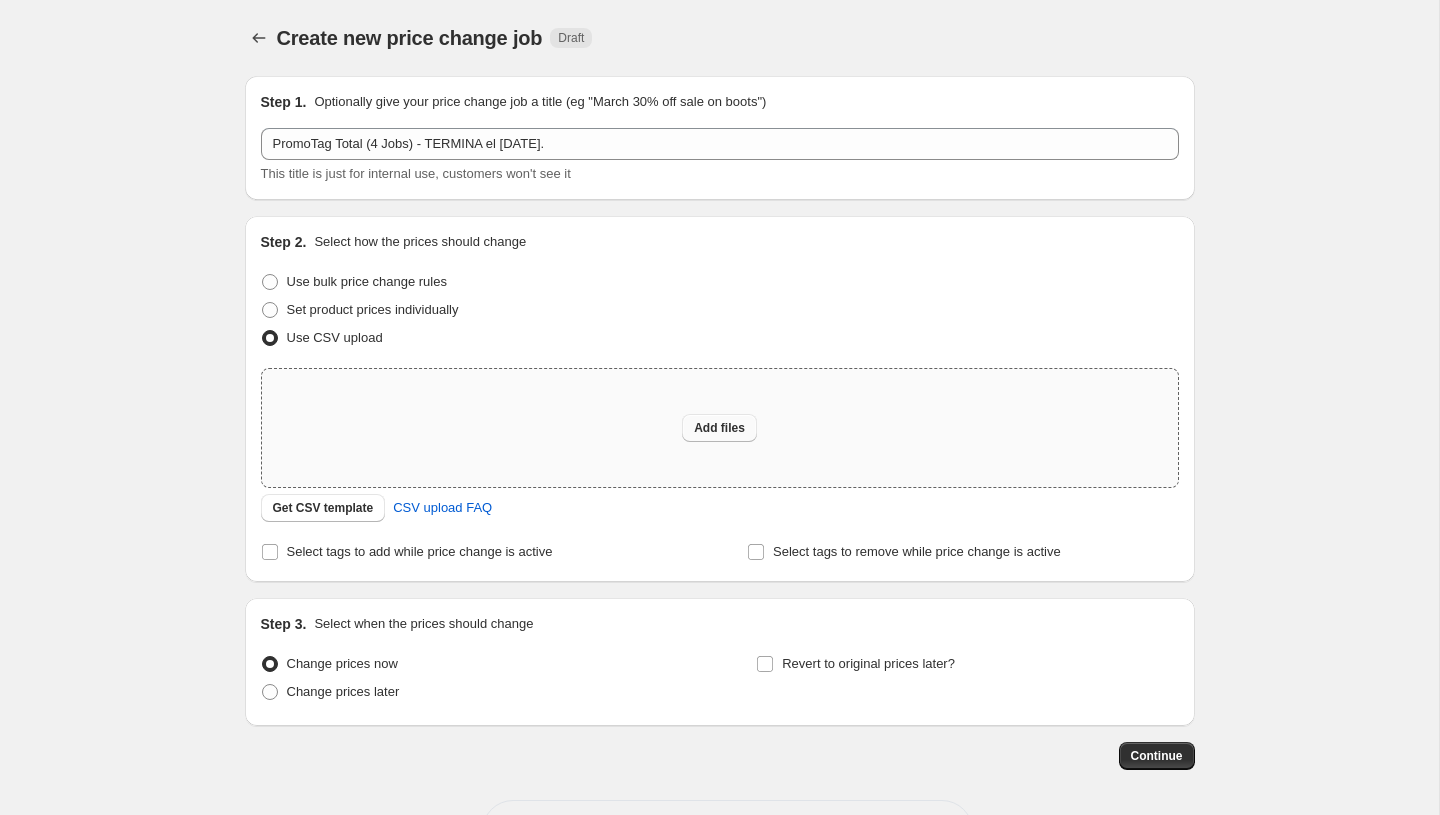 click on "Add files" at bounding box center [719, 428] 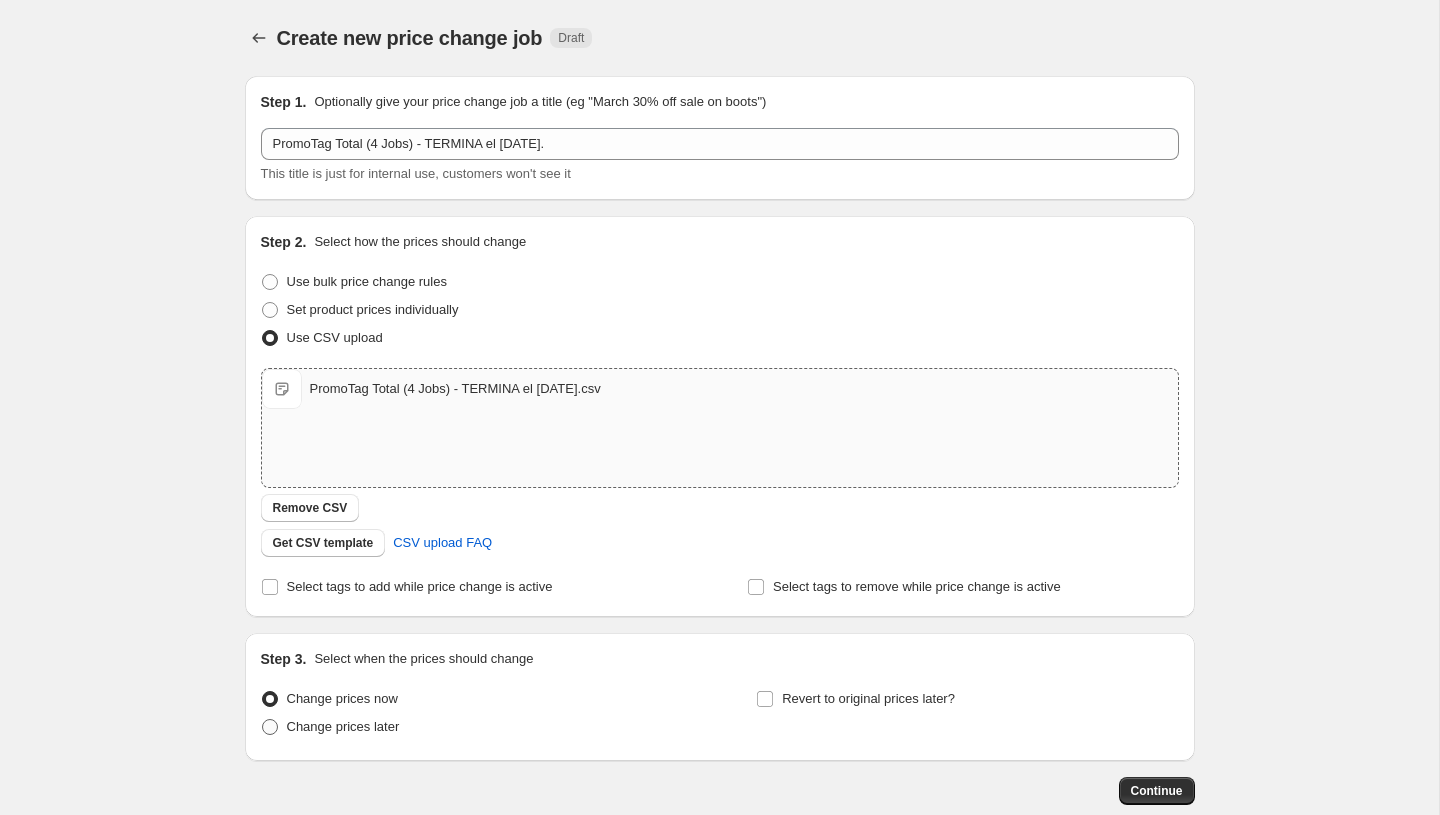 click on "Change prices later" at bounding box center (343, 727) 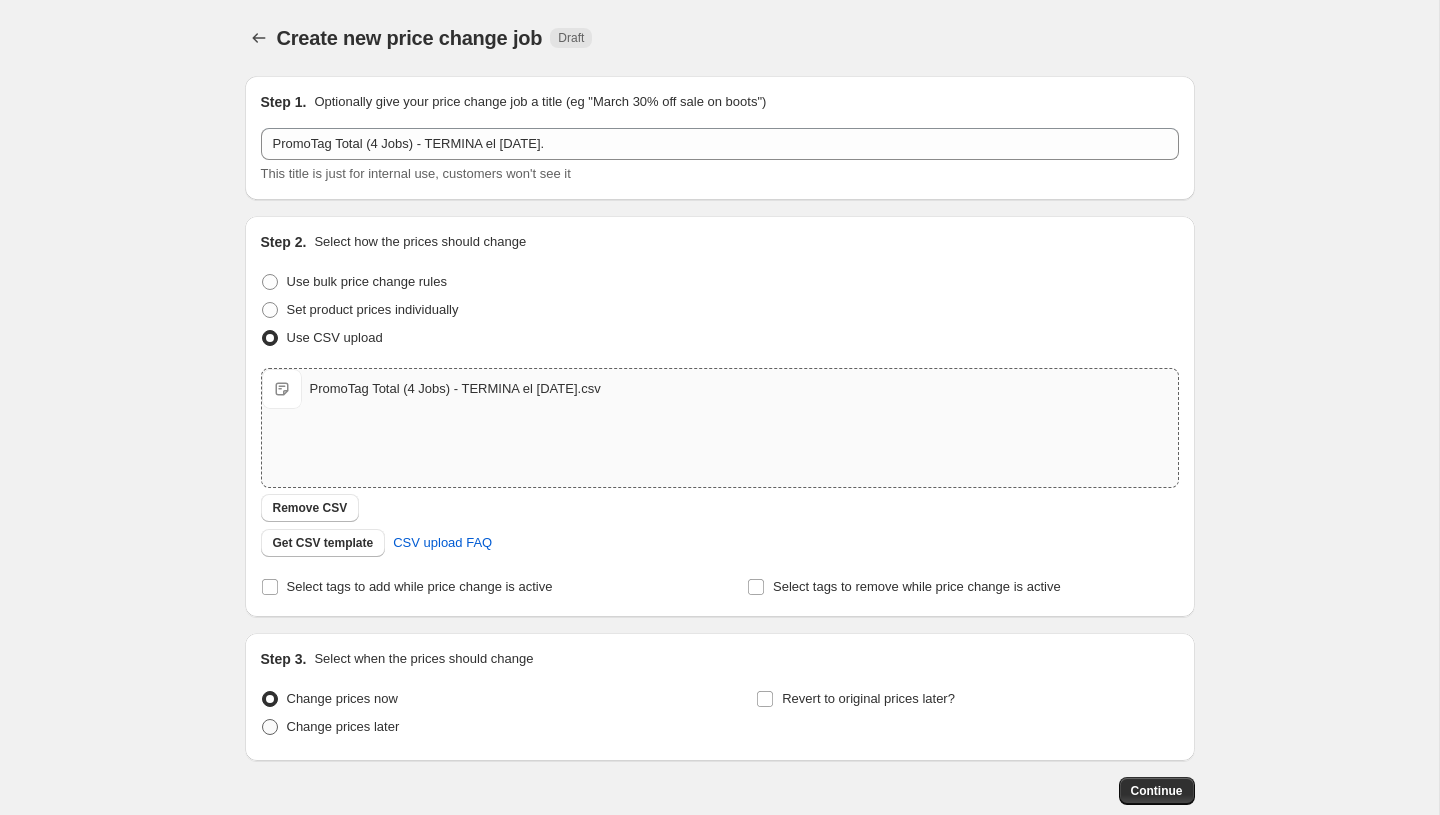 radio on "true" 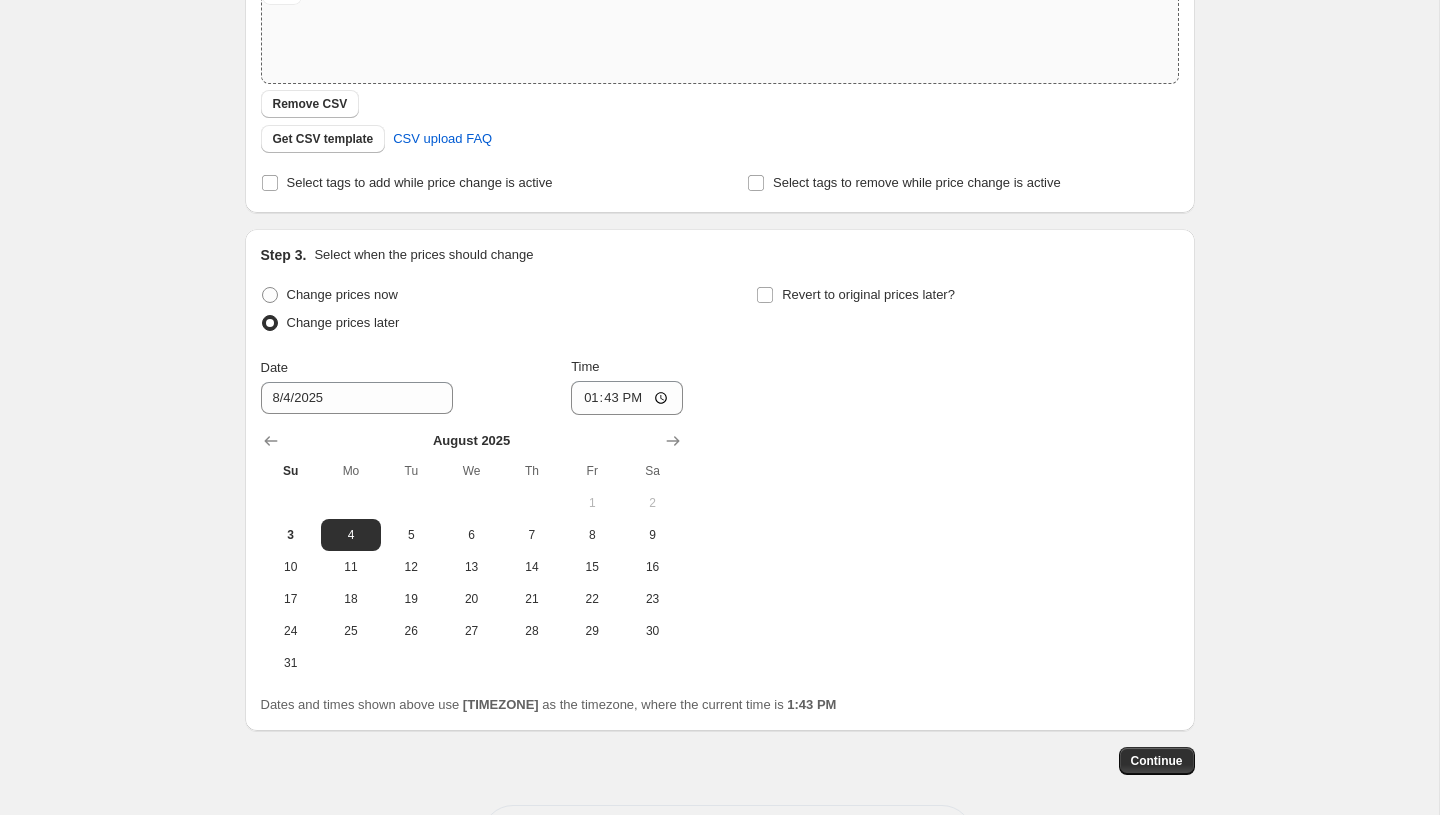 scroll, scrollTop: 469, scrollLeft: 0, axis: vertical 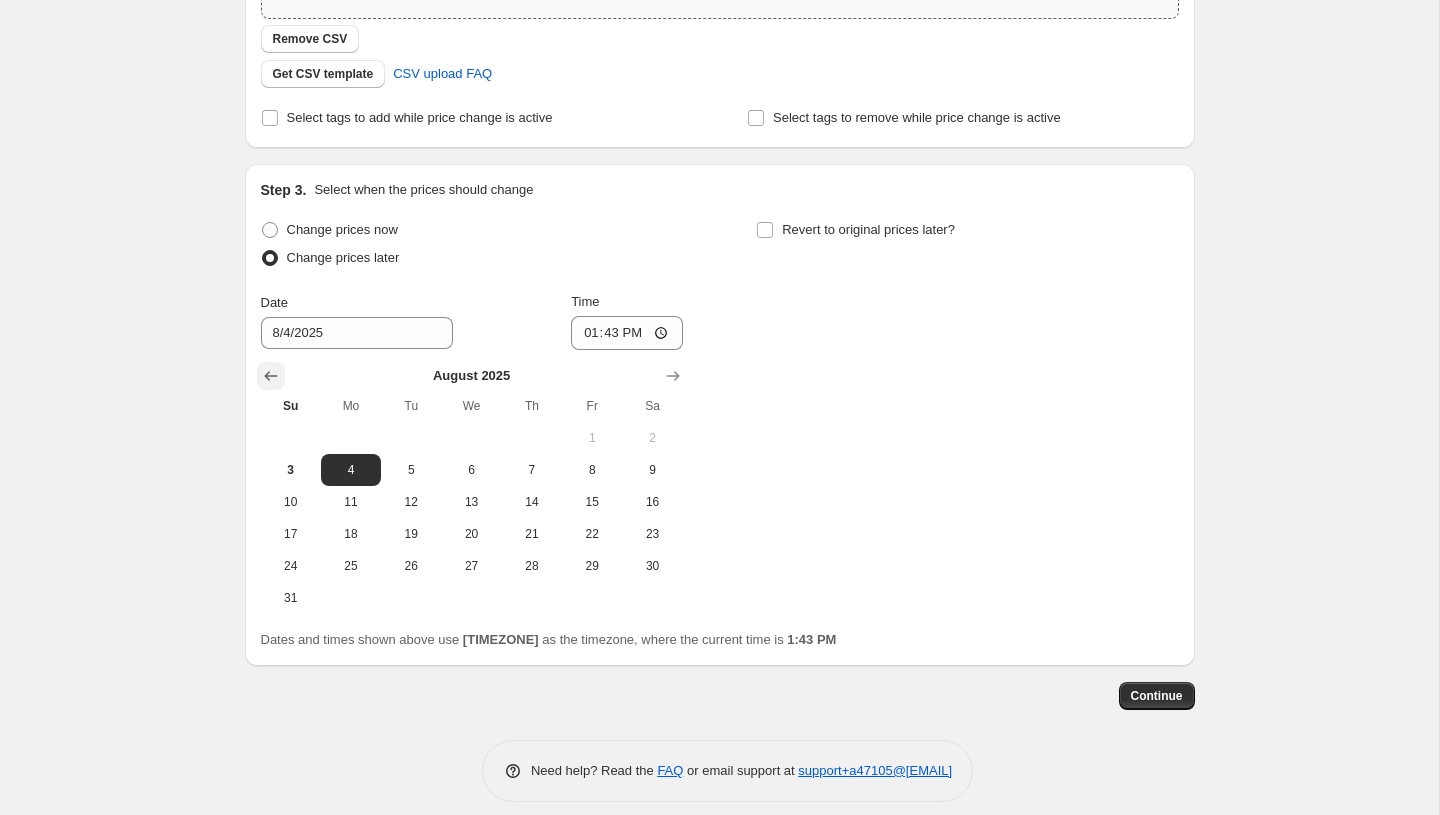click at bounding box center [271, 376] 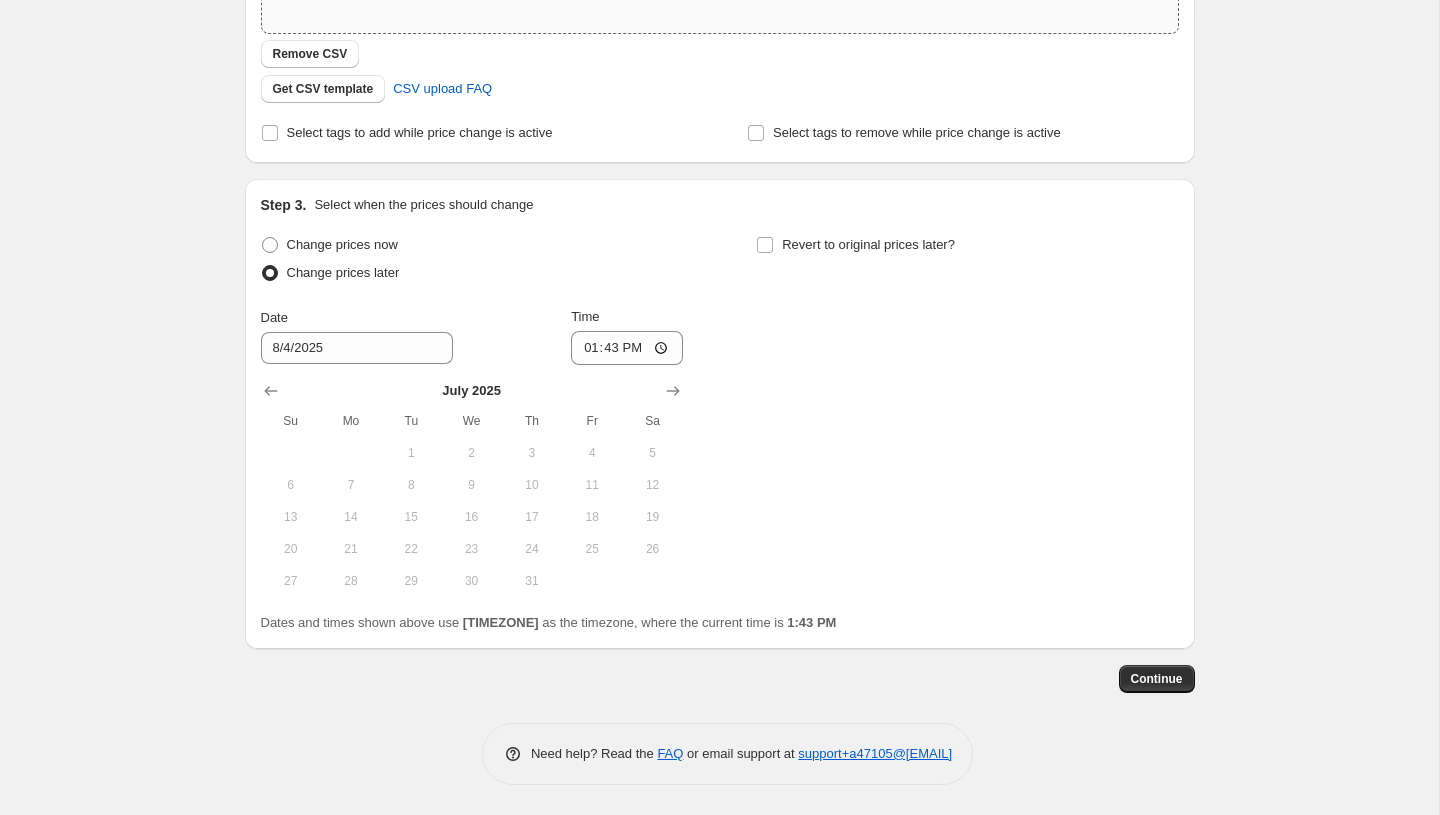 click at bounding box center [472, 391] 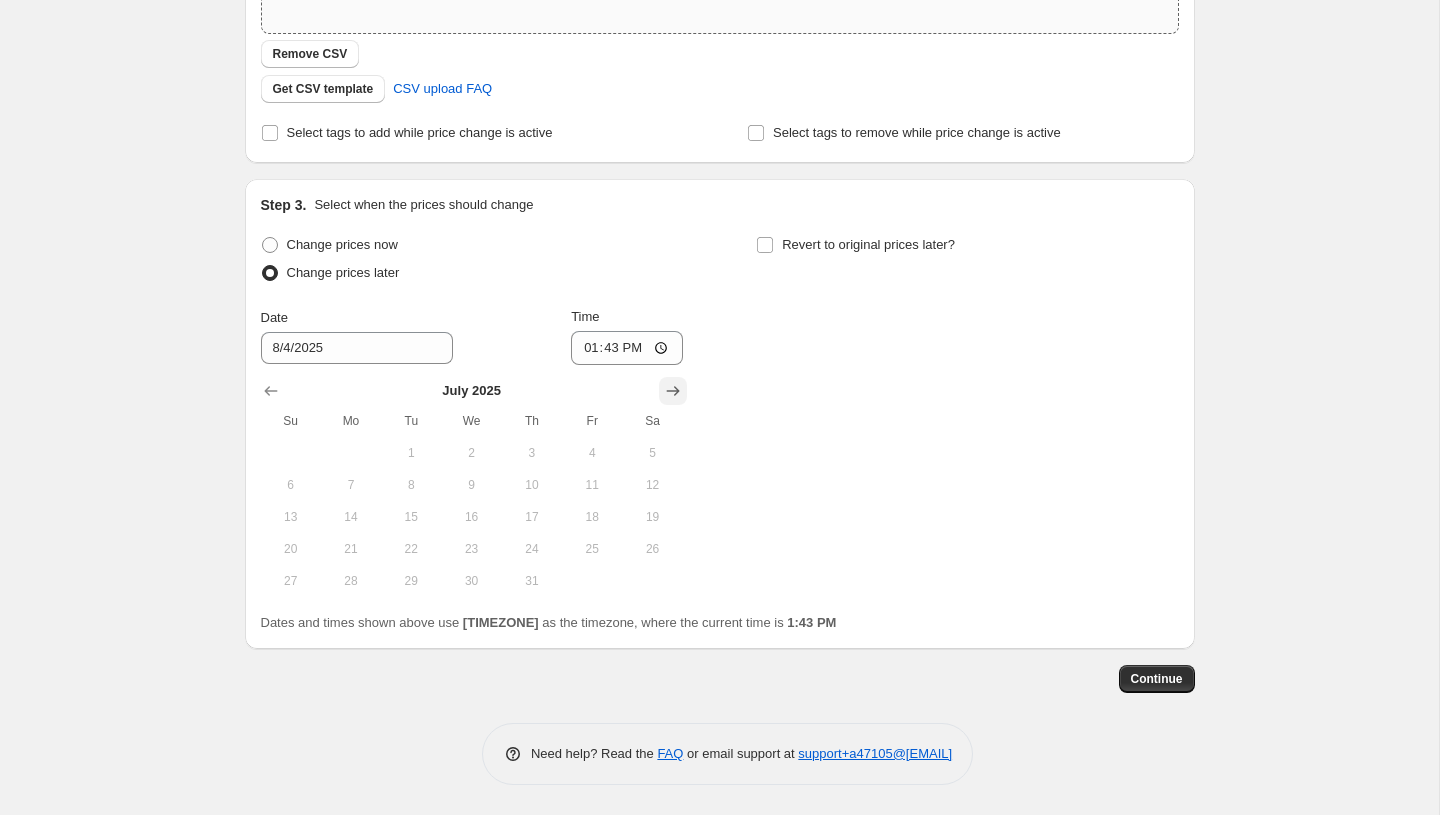 click 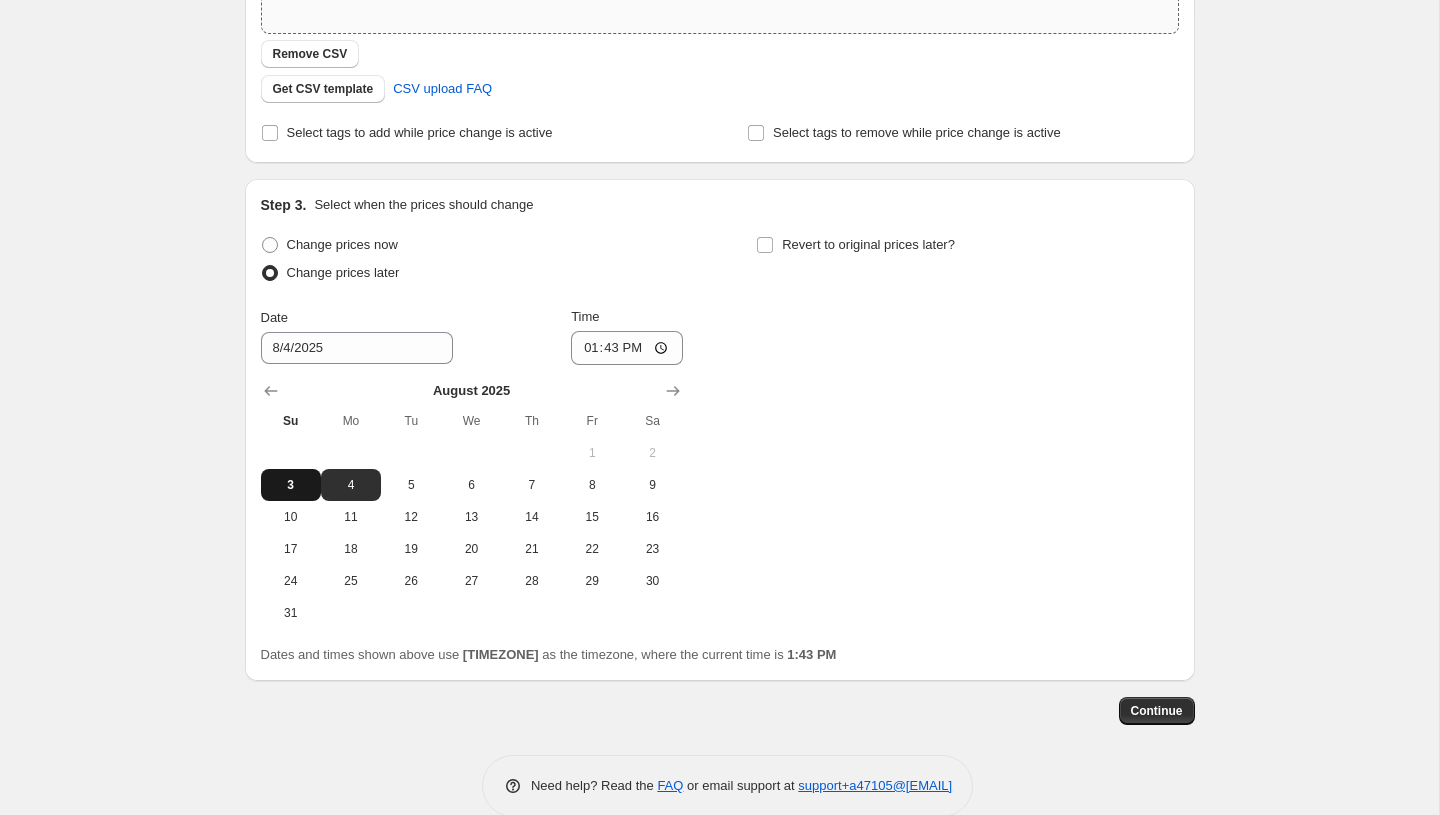 click on "3" at bounding box center [291, 485] 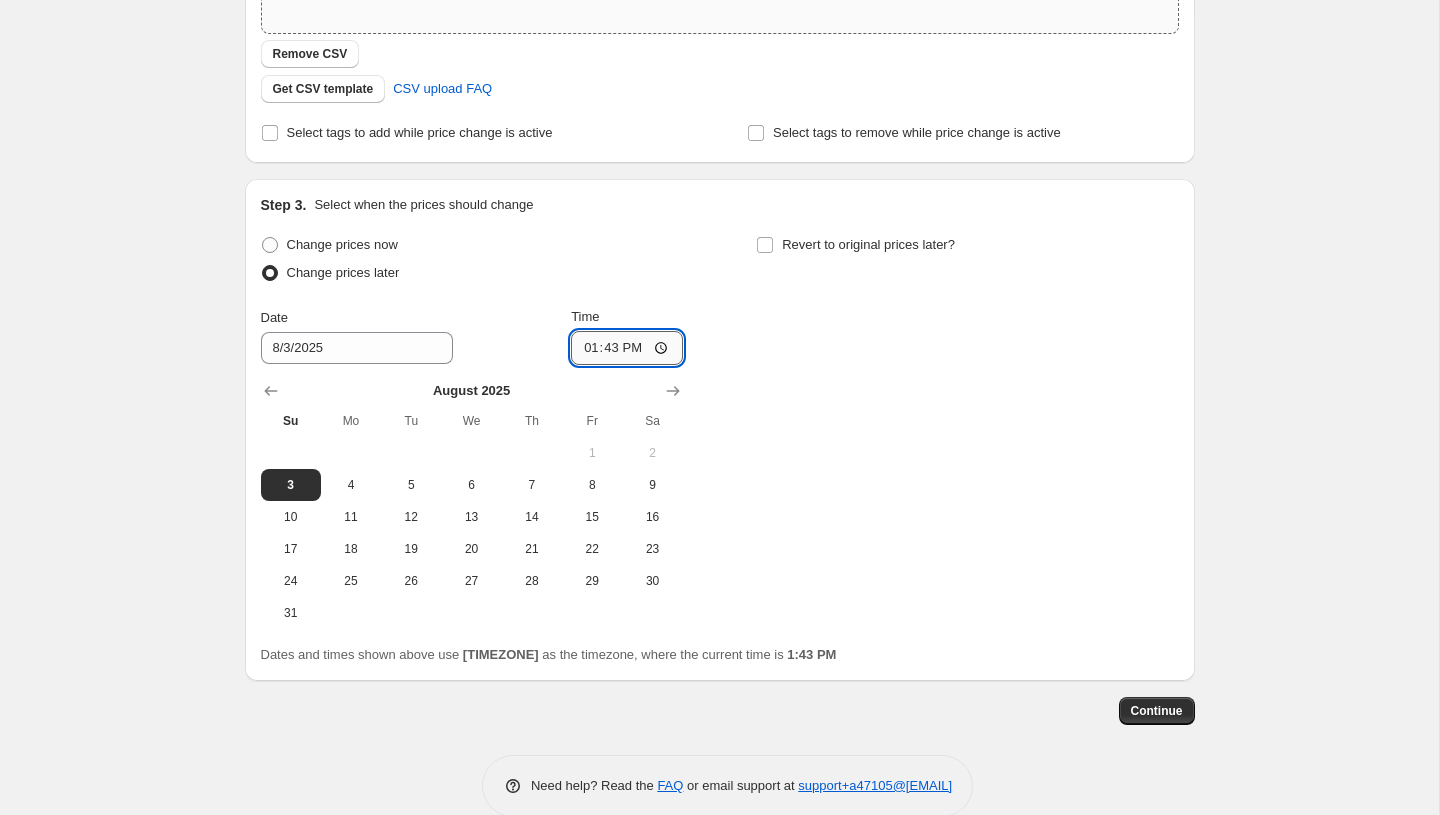 click on "13:43" at bounding box center [627, 348] 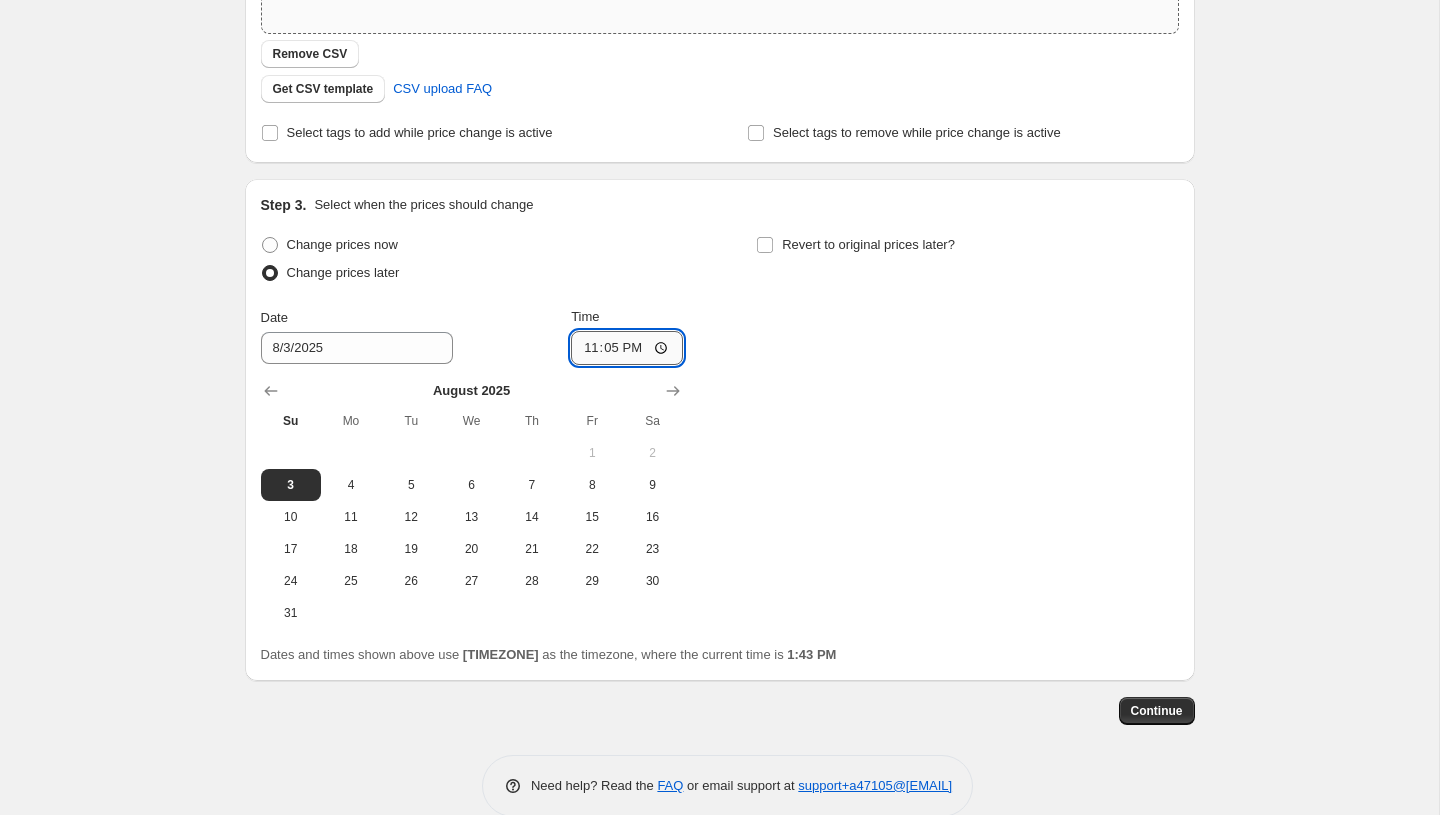type on "23:59" 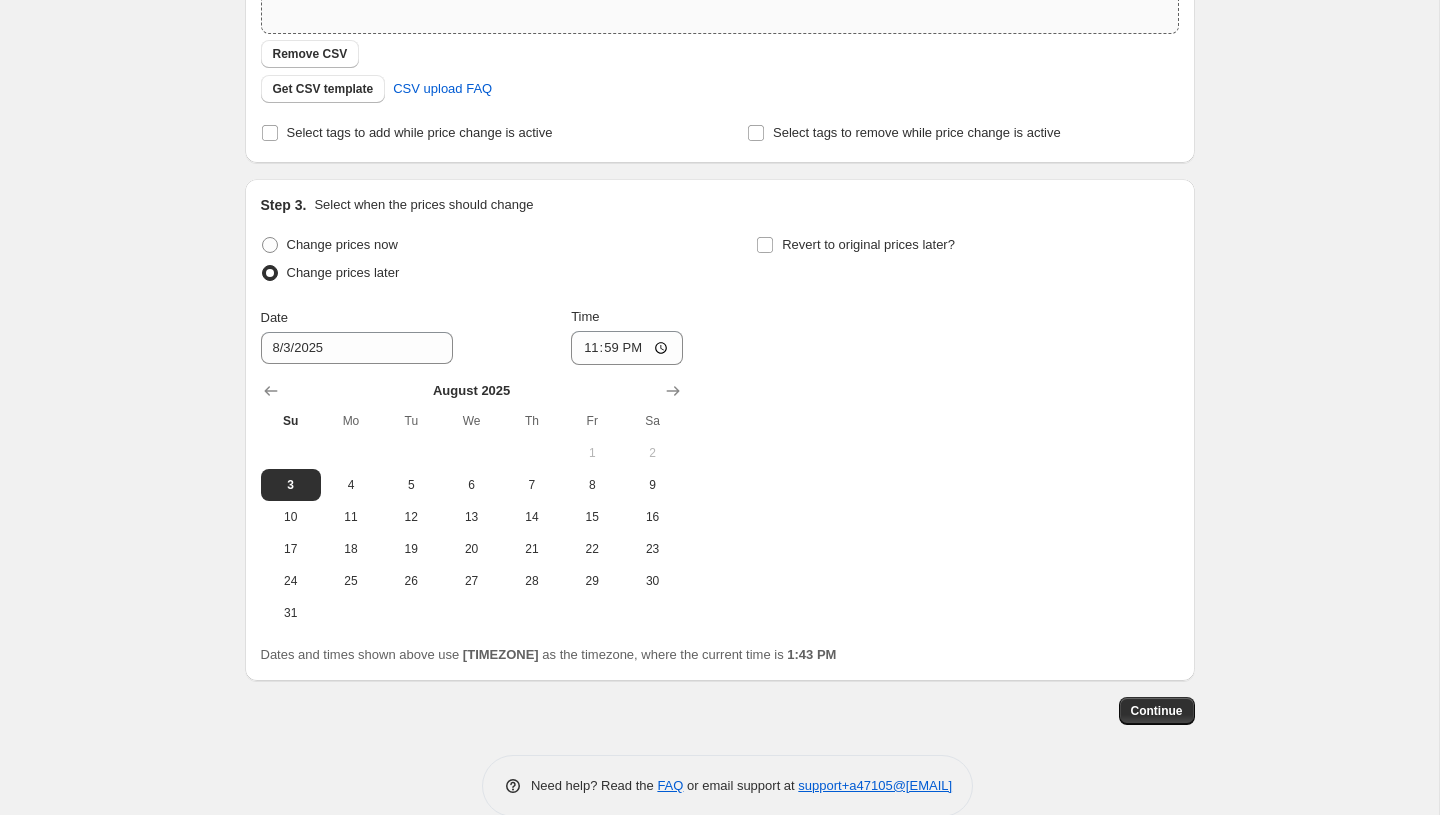 click on "Change prices now Change prices later Date 8/3/2025 Time 23:59 August   2025 Su Mo Tu We Th Fr Sa 1 2 3 4 5 6 7 8 9 10 11 12 13 14 15 16 17 18 19 20 21 22 23 24 25 26 27 28 29 30 31 Revert to original prices later?" at bounding box center [720, 430] 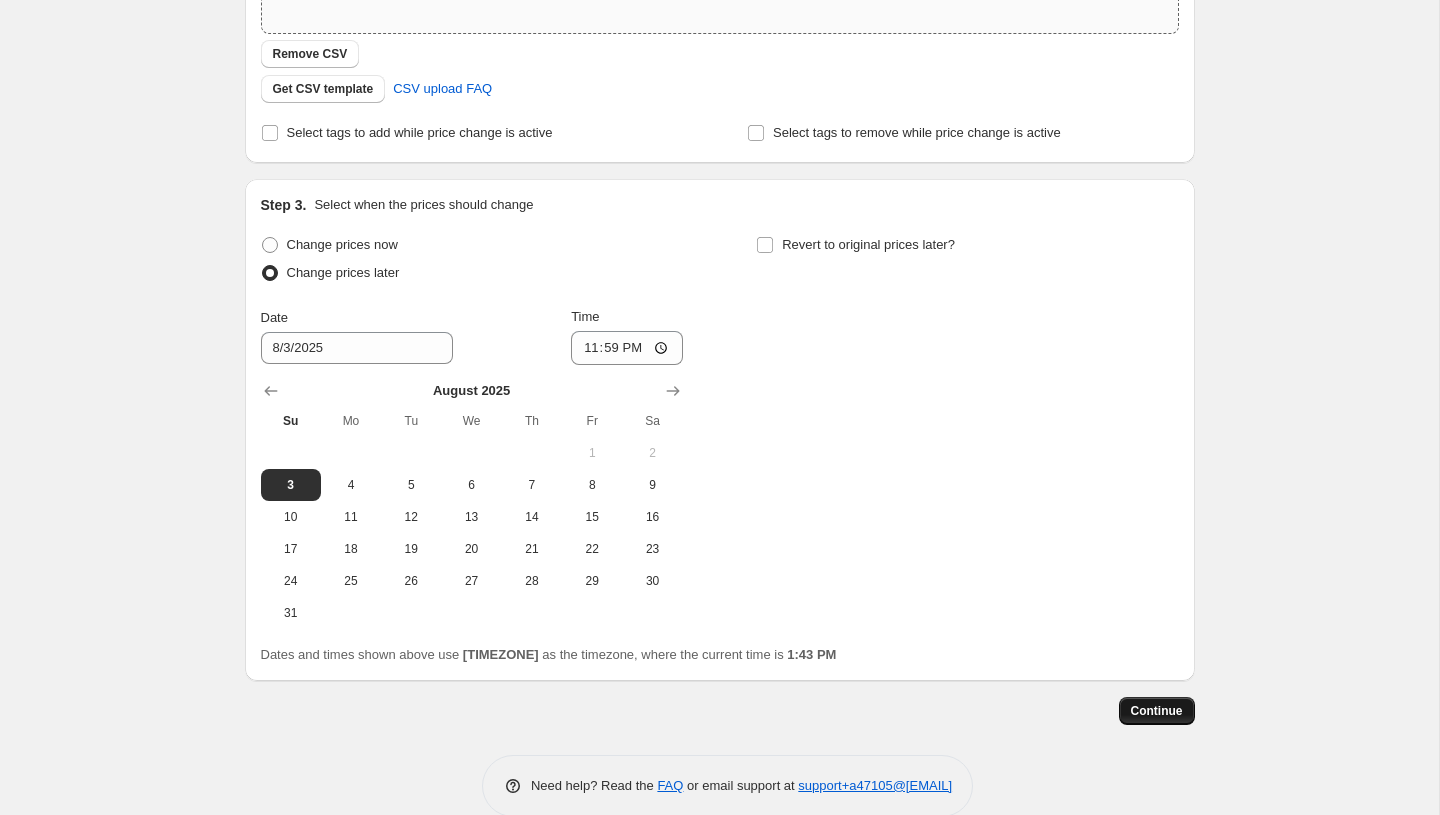 click on "Continue" at bounding box center [1157, 711] 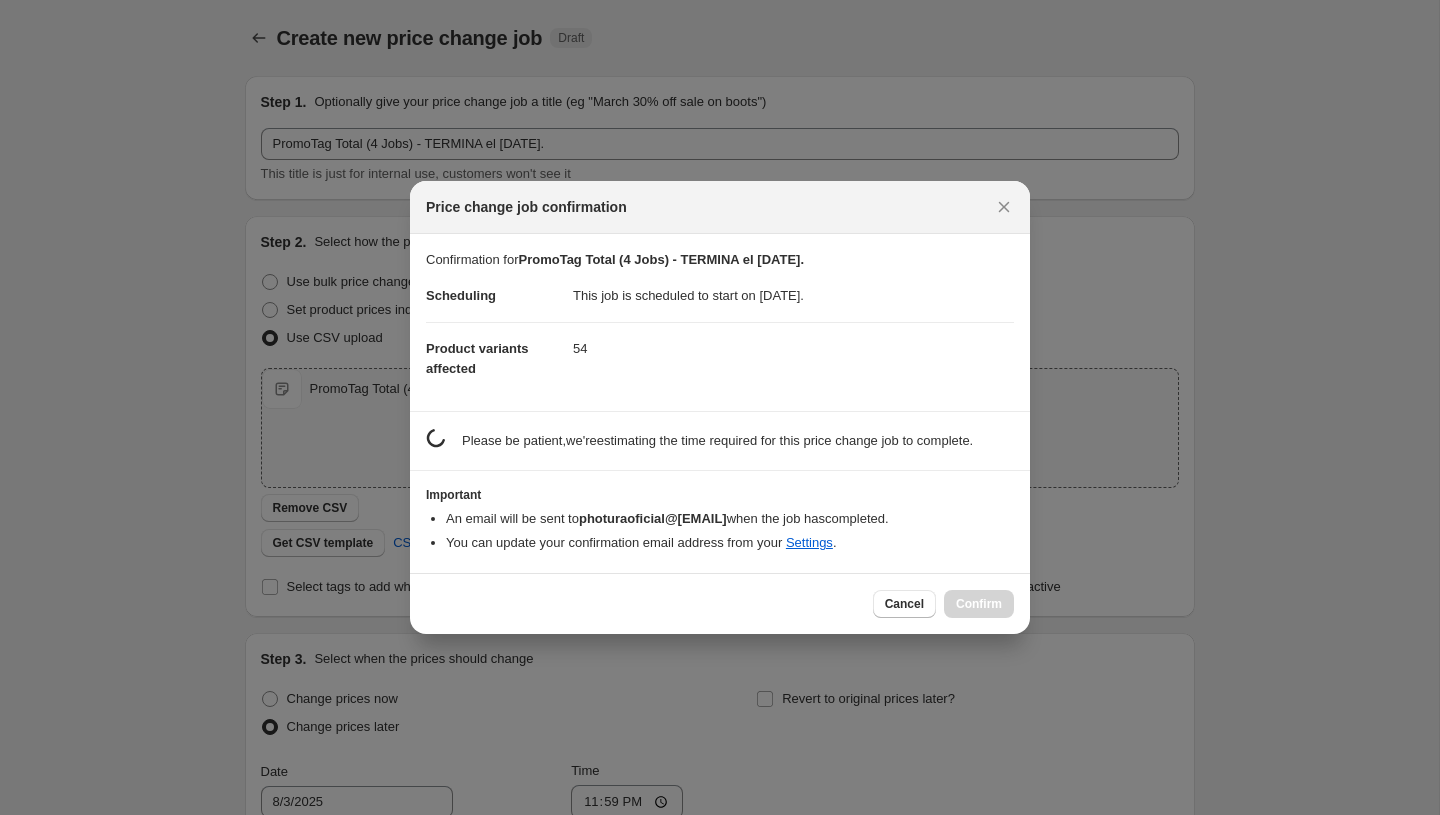 scroll, scrollTop: 0, scrollLeft: 0, axis: both 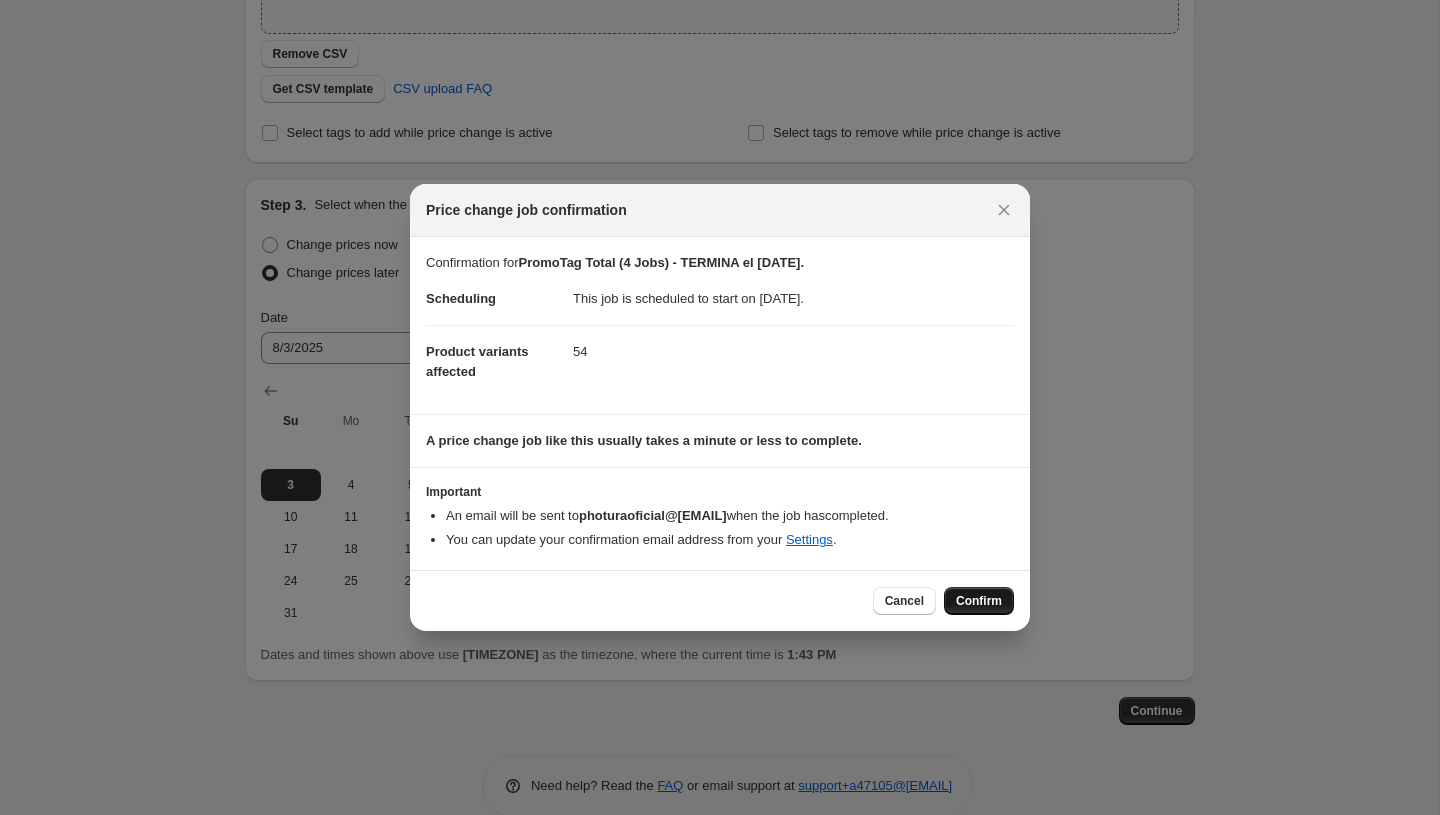 click on "Confirm" at bounding box center [979, 601] 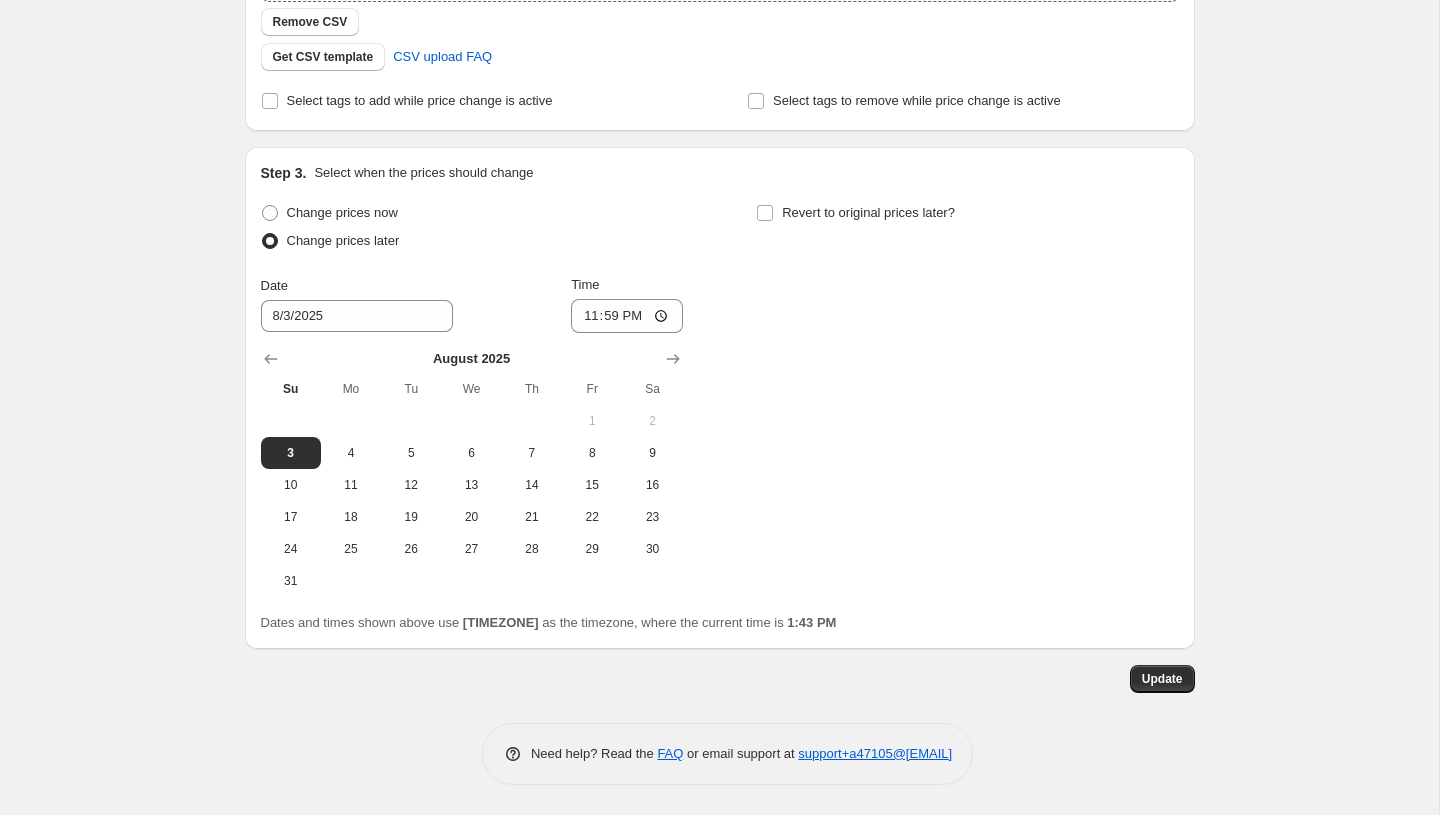 scroll, scrollTop: 0, scrollLeft: 0, axis: both 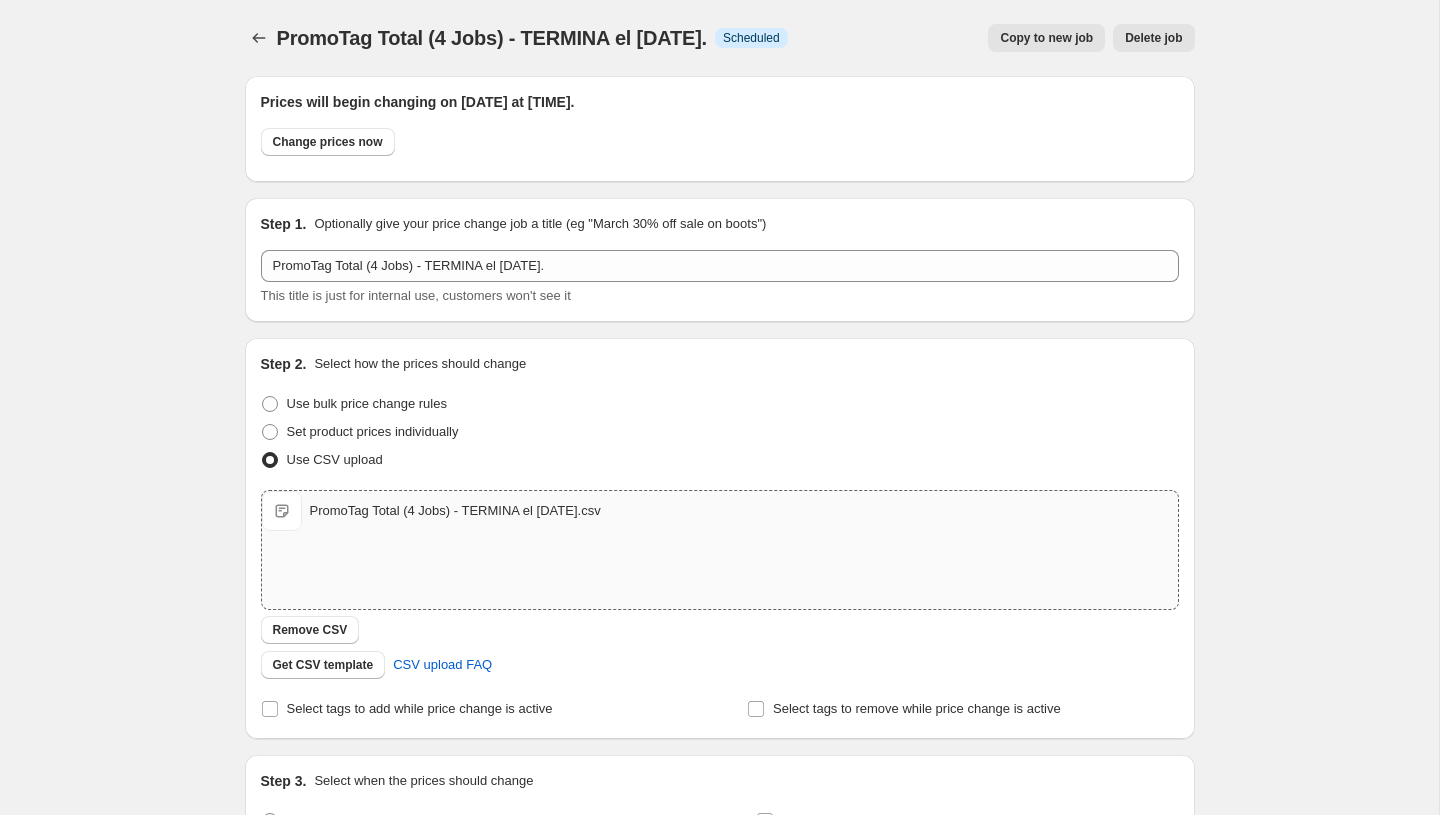 click on "PromoTag Total (4 Jobs) - TERMINA el 3 de Agosto. This page is ready PromoTag Total (4 Jobs) - TERMINA el 3 de Agosto Info Scheduled Copy to new job Delete job More actions Copy to new job Delete job Prices will begin changing on August 3, 2025 at 11:59 PM. Change prices now Step 1. Optionally give your price change job a title (eg "March 30% off sale on boots") PromoTag Total (4 Jobs) - TERMINA el 3 de Agosto This title is just for internal use, customers won't see it Step 2. Select how the prices should change Use bulk price change rules Set product prices individually Use CSV upload Upload files PromoTag Total (4 Jobs) - TERMINA el 3 de Agosto.csv PromoTag Total (4 Jobs) - TERMINA el 3 de Agosto.csv Remove CSV Get CSV template CSV upload FAQ Select tags to add while price change is active Select tags to remove while price change is active Step 3. Select when the prices should change Change prices now Change prices later Date 8/3/2025 Time 23:59 August   2025 Su Mo Tu We Th Fr Sa 1 2 3 4 5 6 7 8 9 10 11 12" at bounding box center (720, 711) 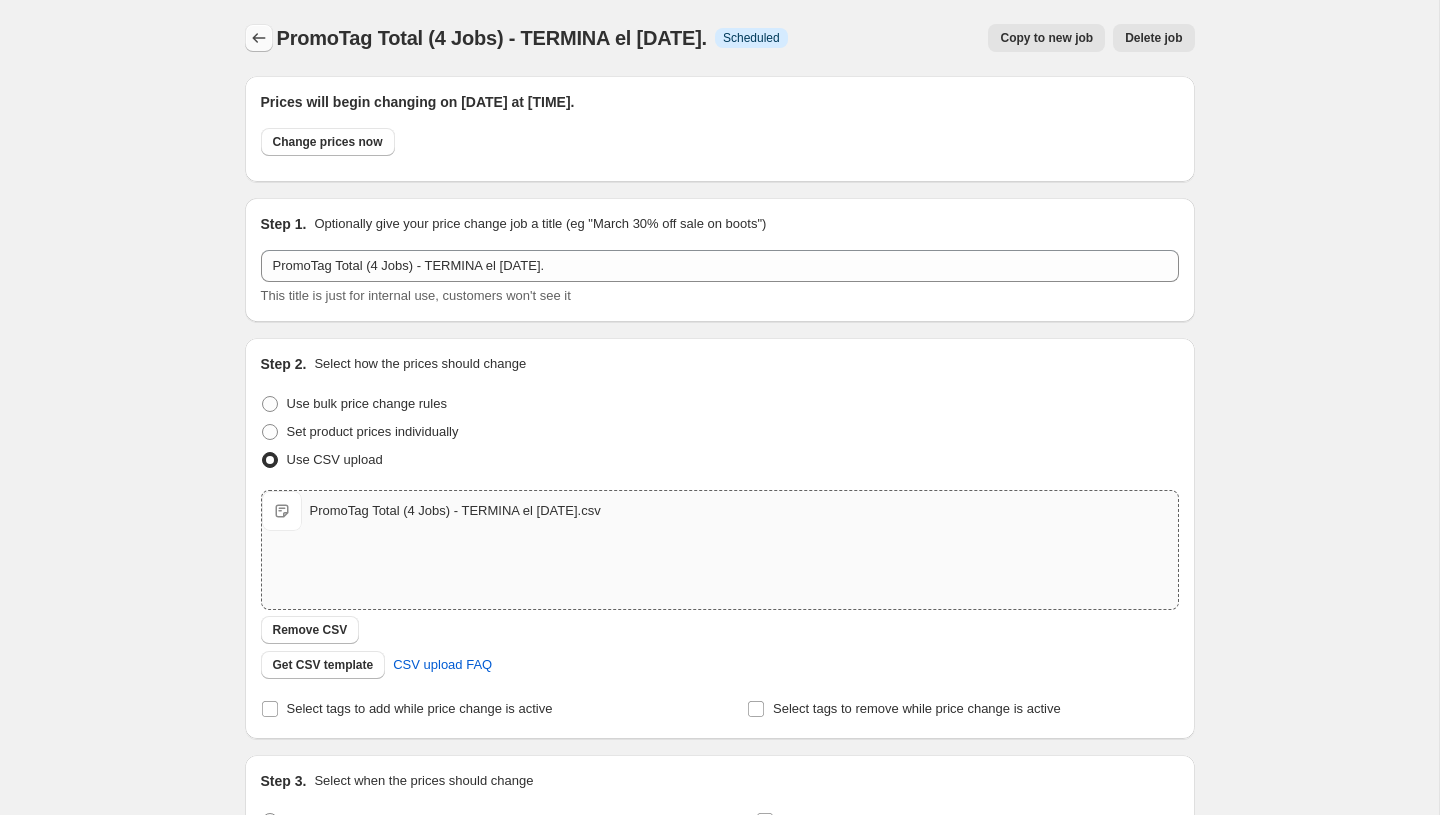 click 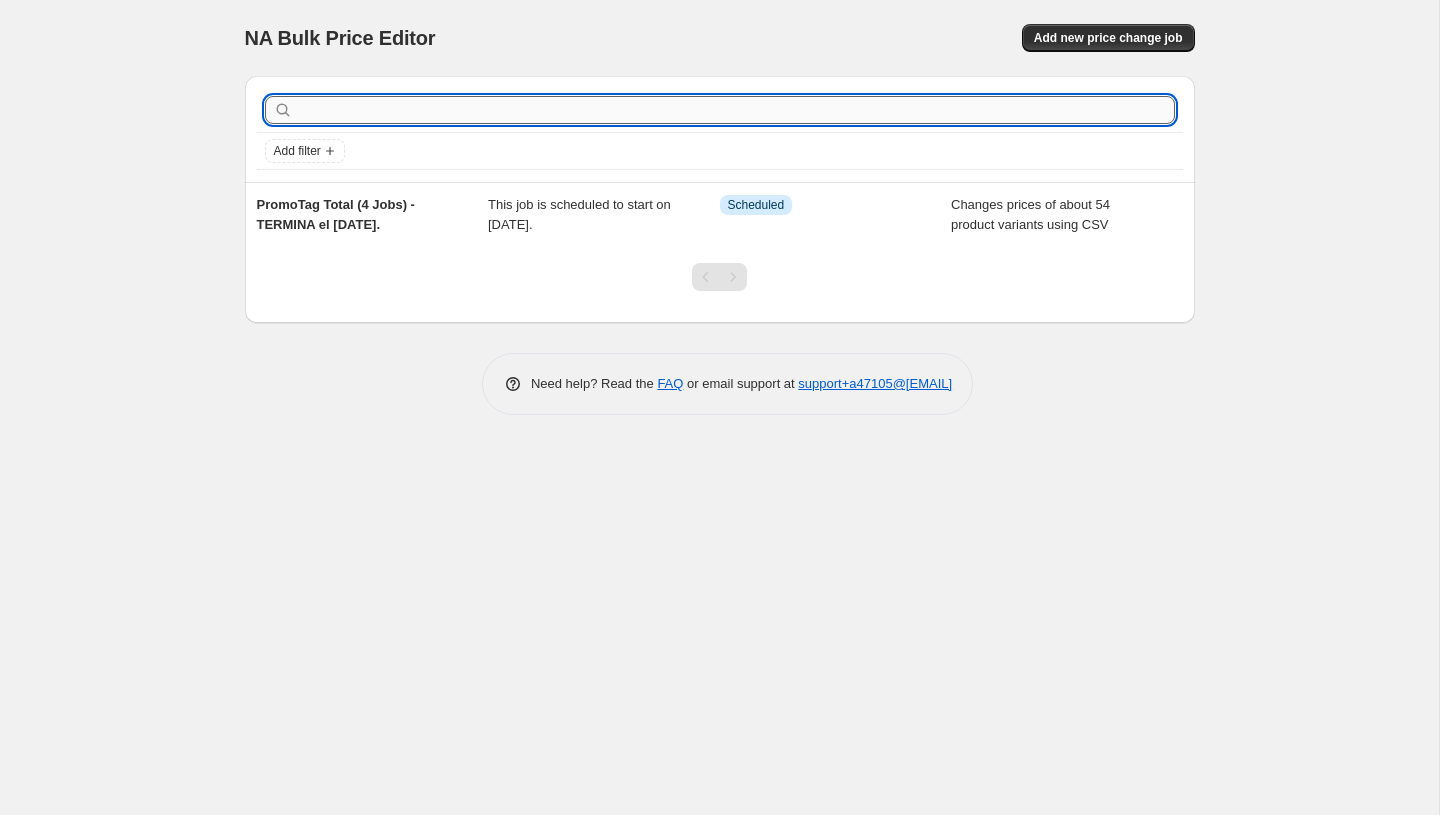 click at bounding box center [736, 110] 